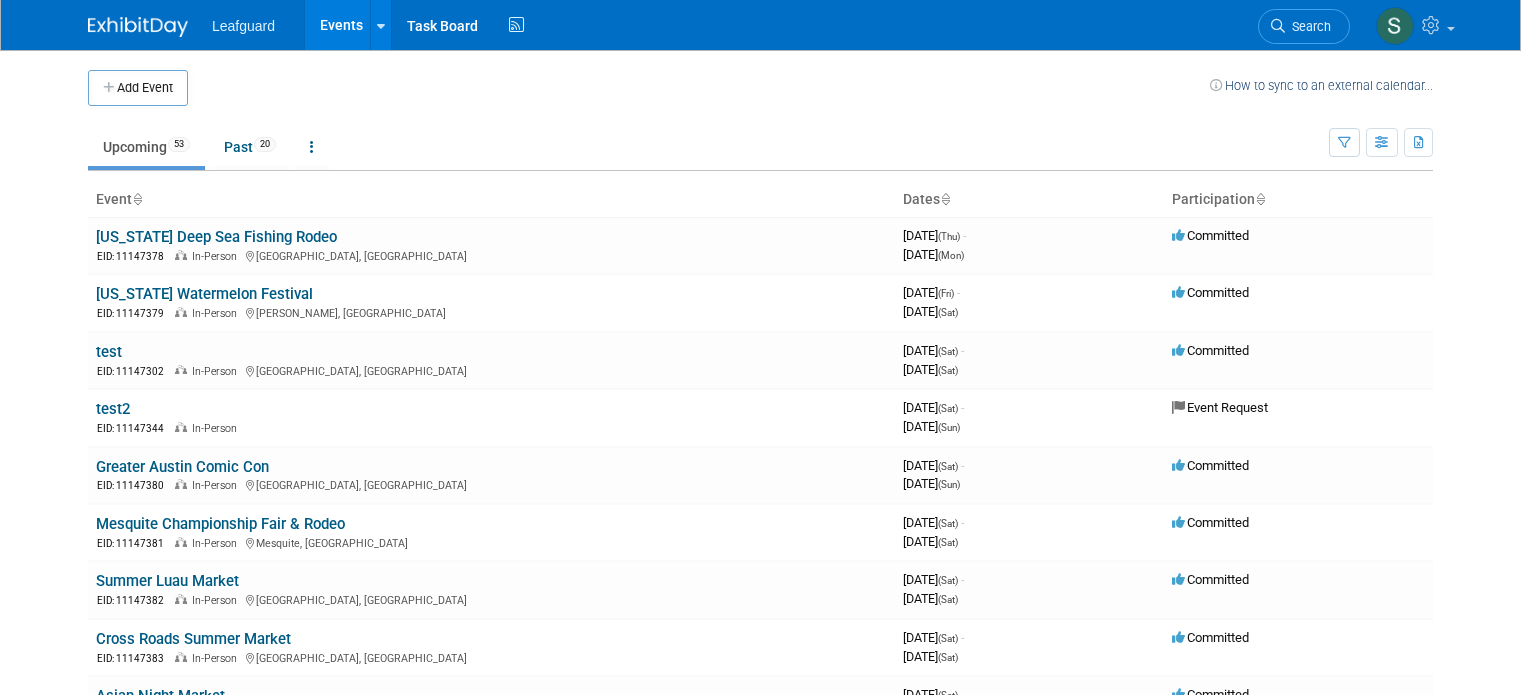 scroll, scrollTop: 0, scrollLeft: 0, axis: both 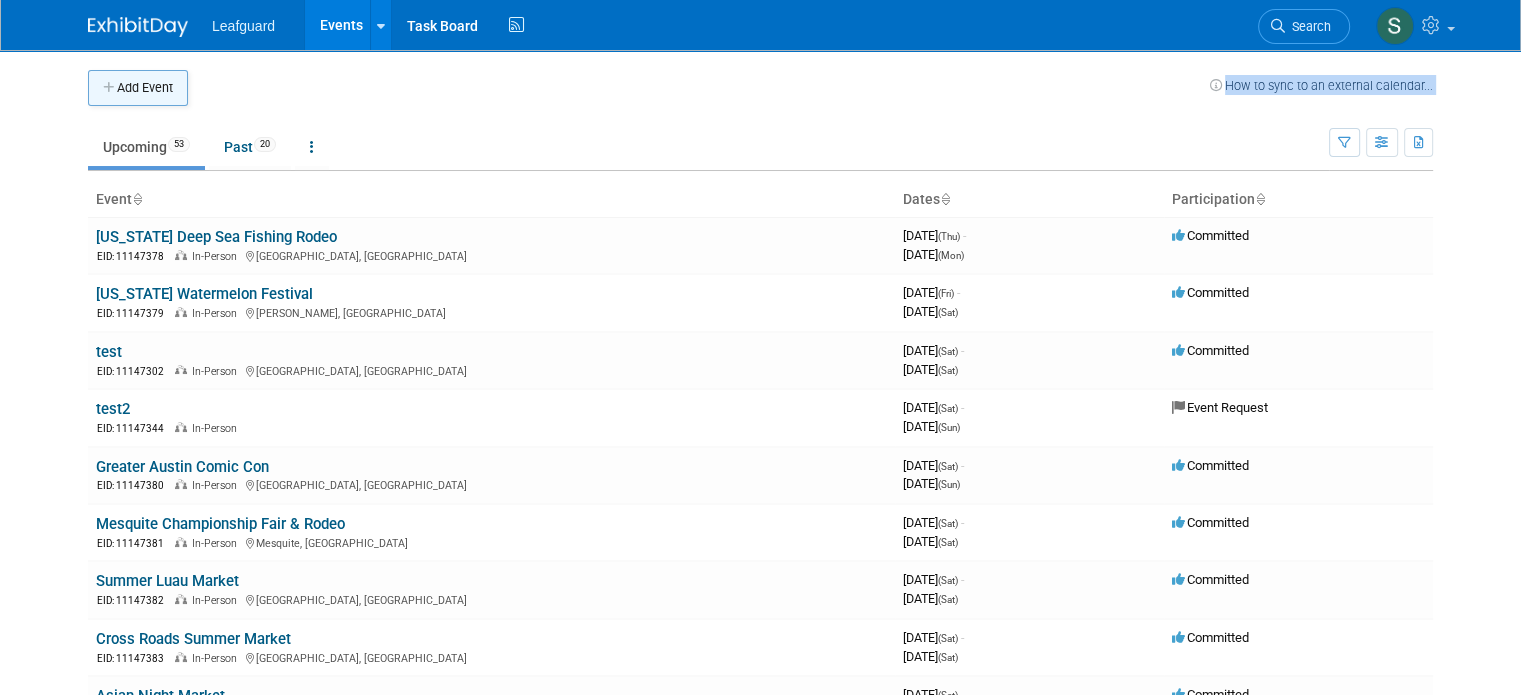 click on "Add Event" at bounding box center [138, 88] 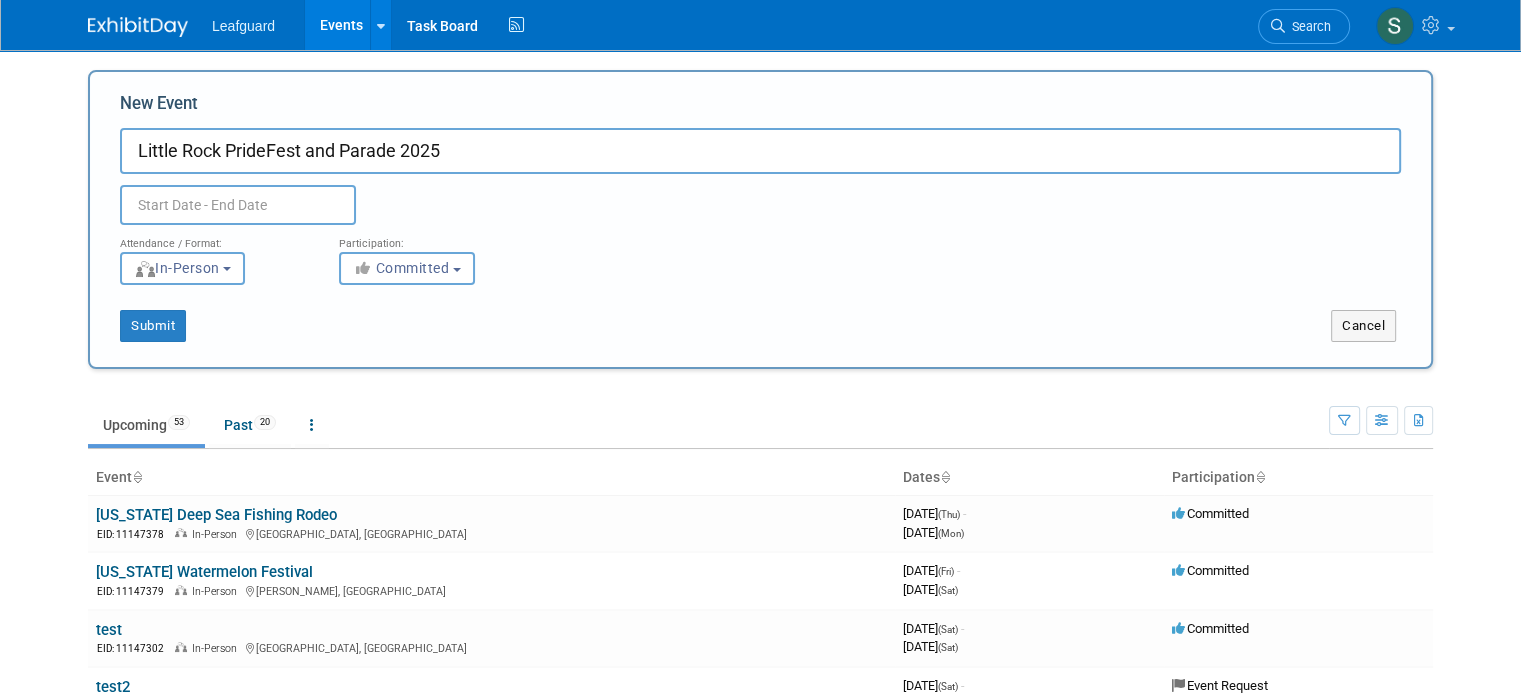 type on "Little Rock PrideFest and Parade 2025" 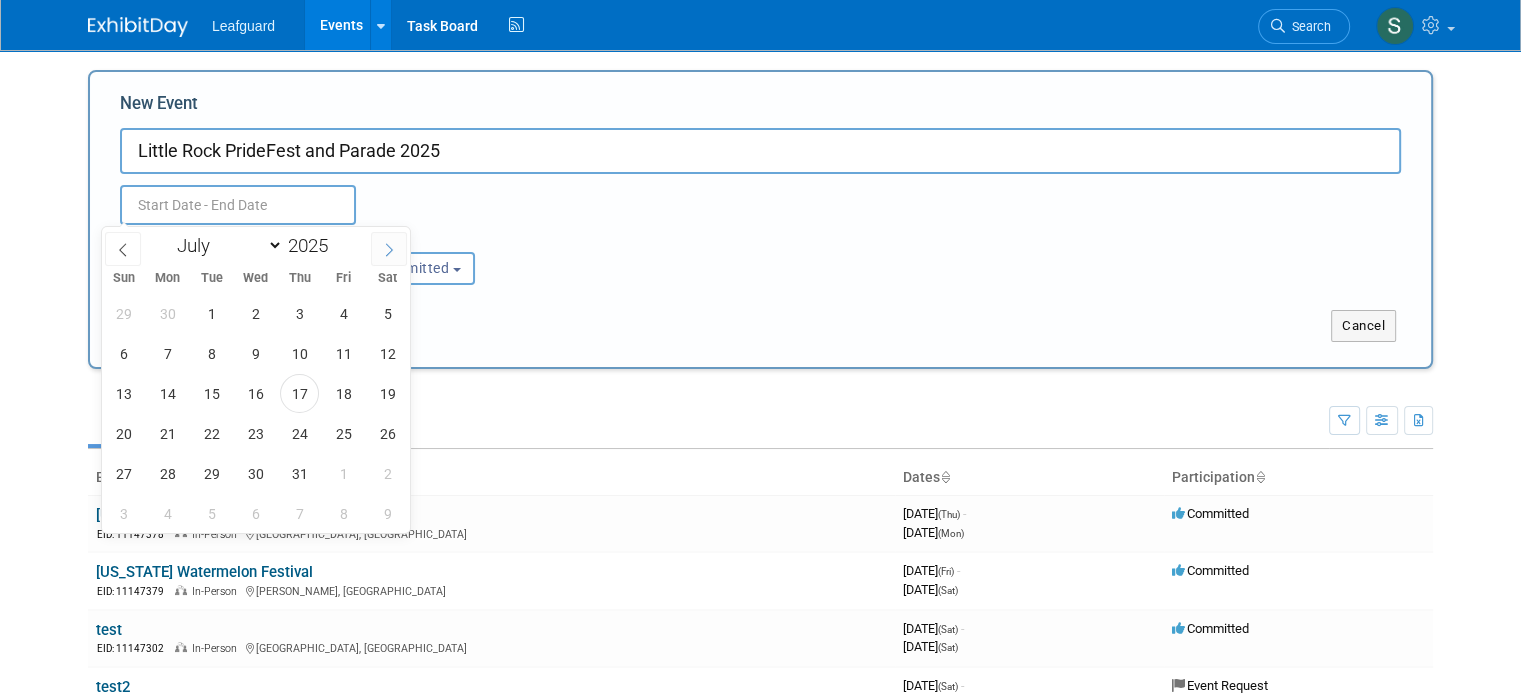 click at bounding box center (389, 249) 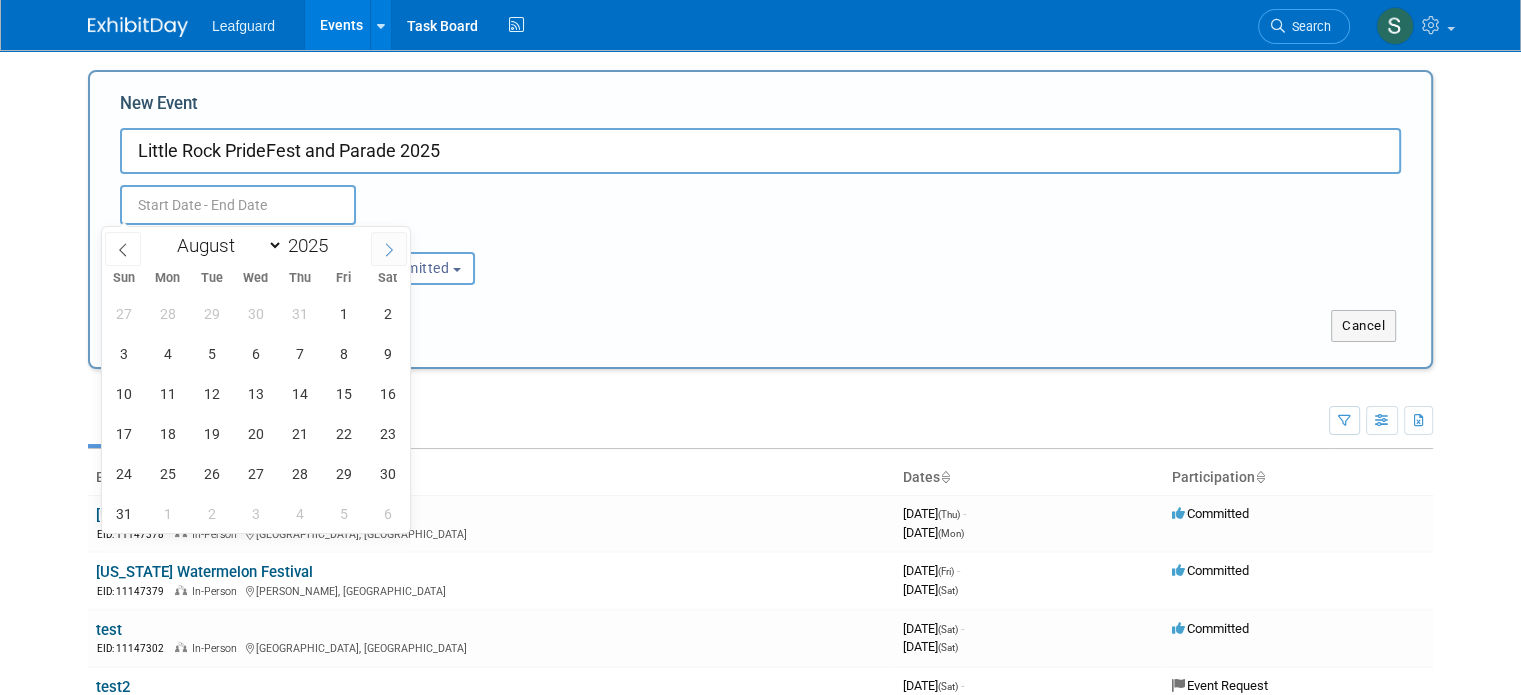 click at bounding box center [389, 249] 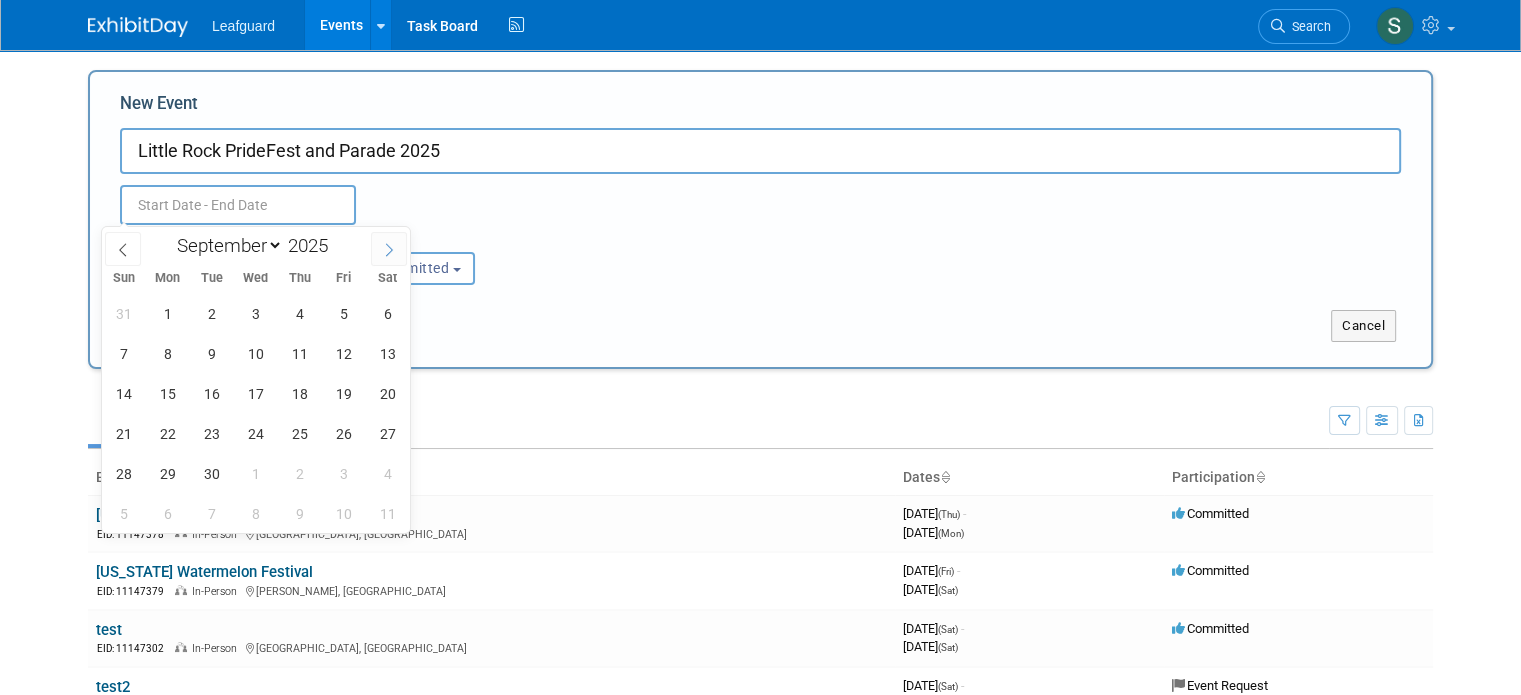 click at bounding box center [389, 249] 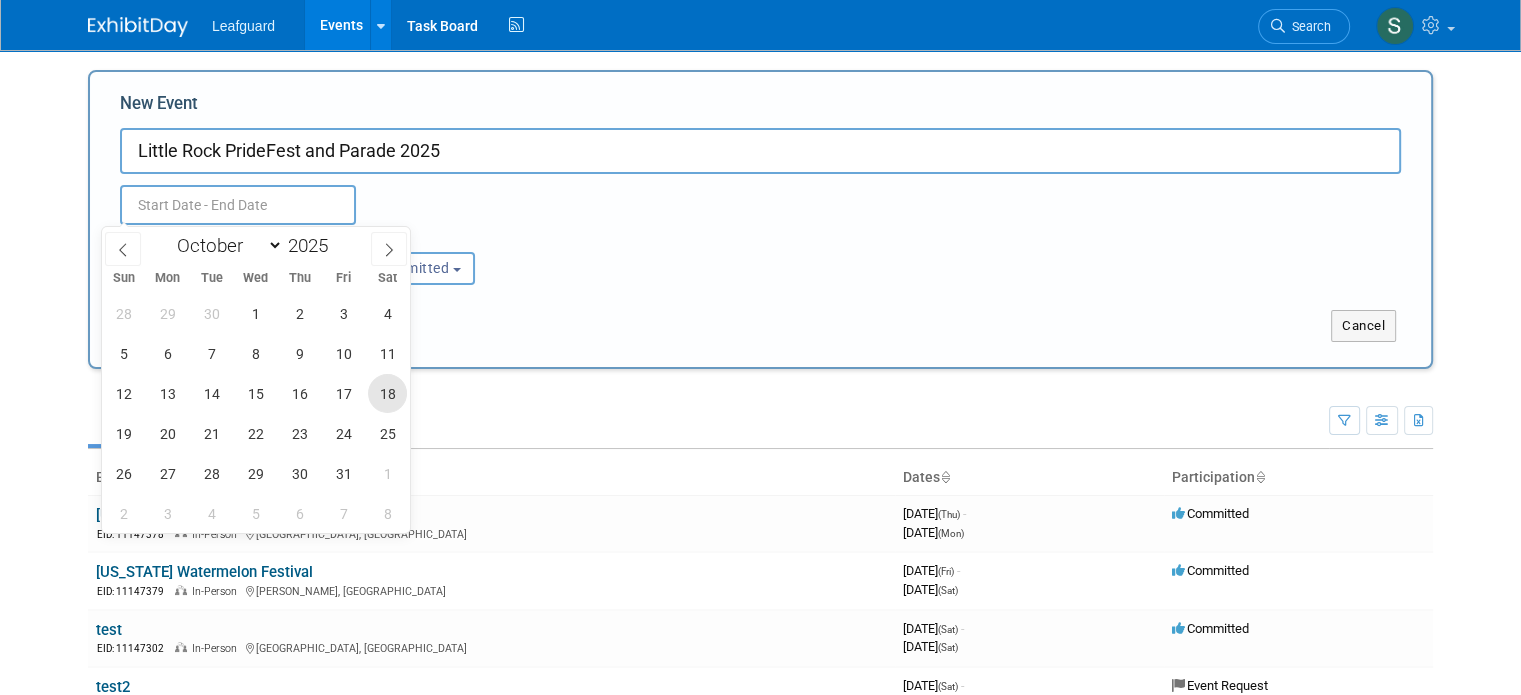 click on "18" at bounding box center (387, 393) 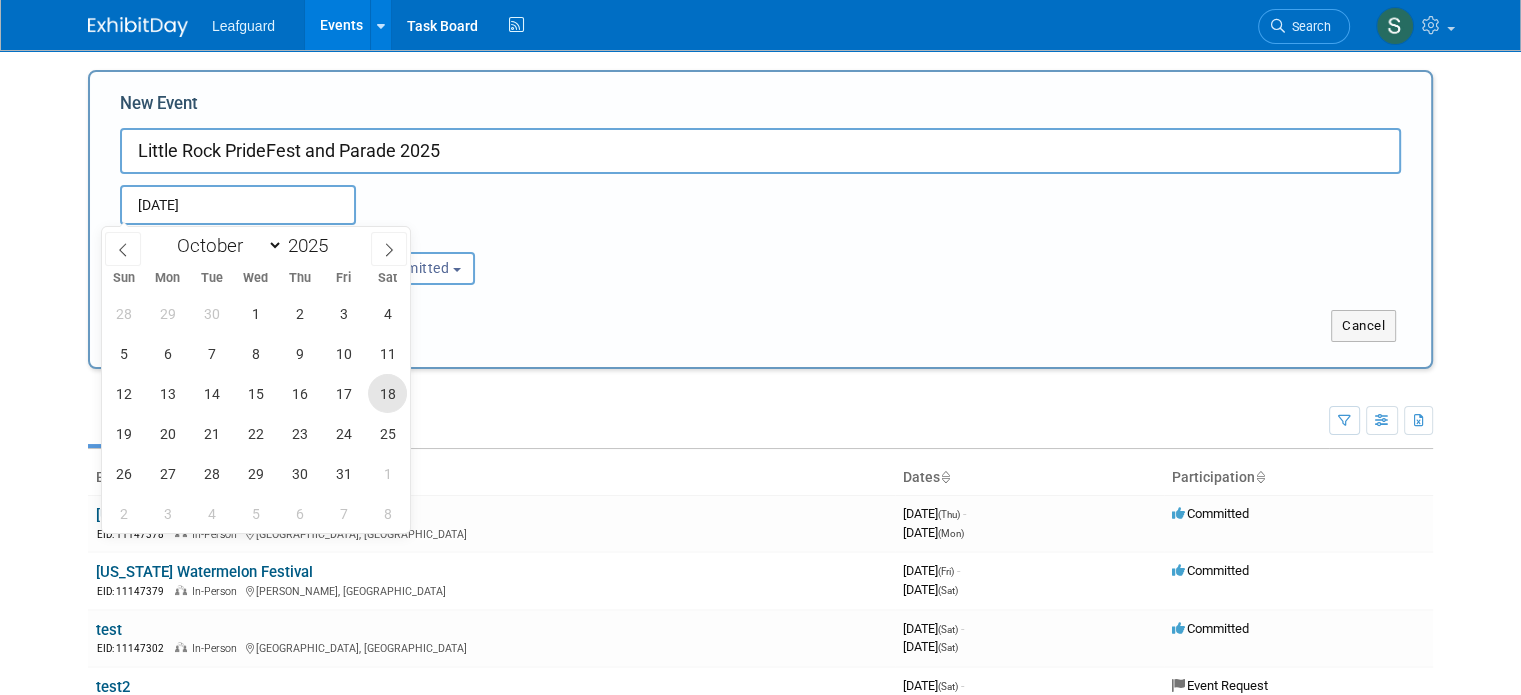 type on "[DATE] to [DATE]" 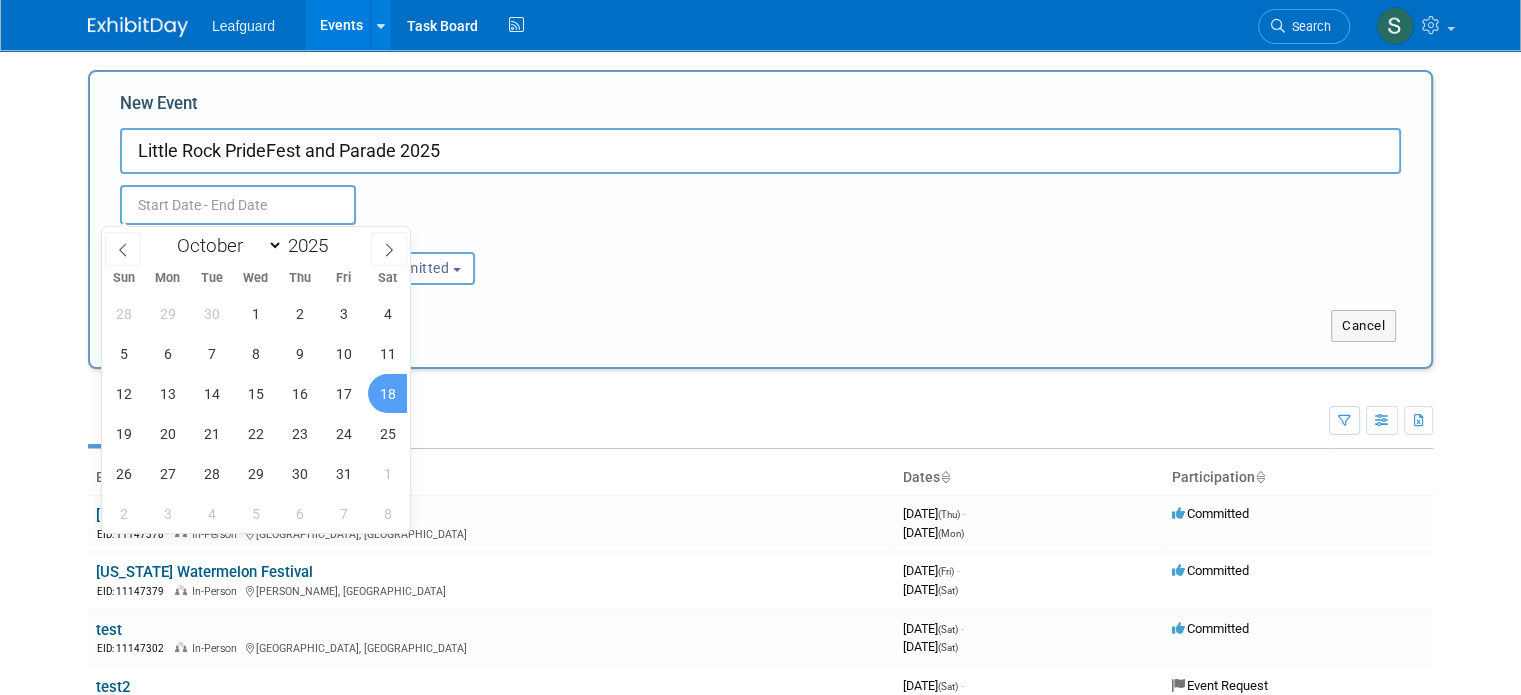 type on "[DATE] to [DATE]" 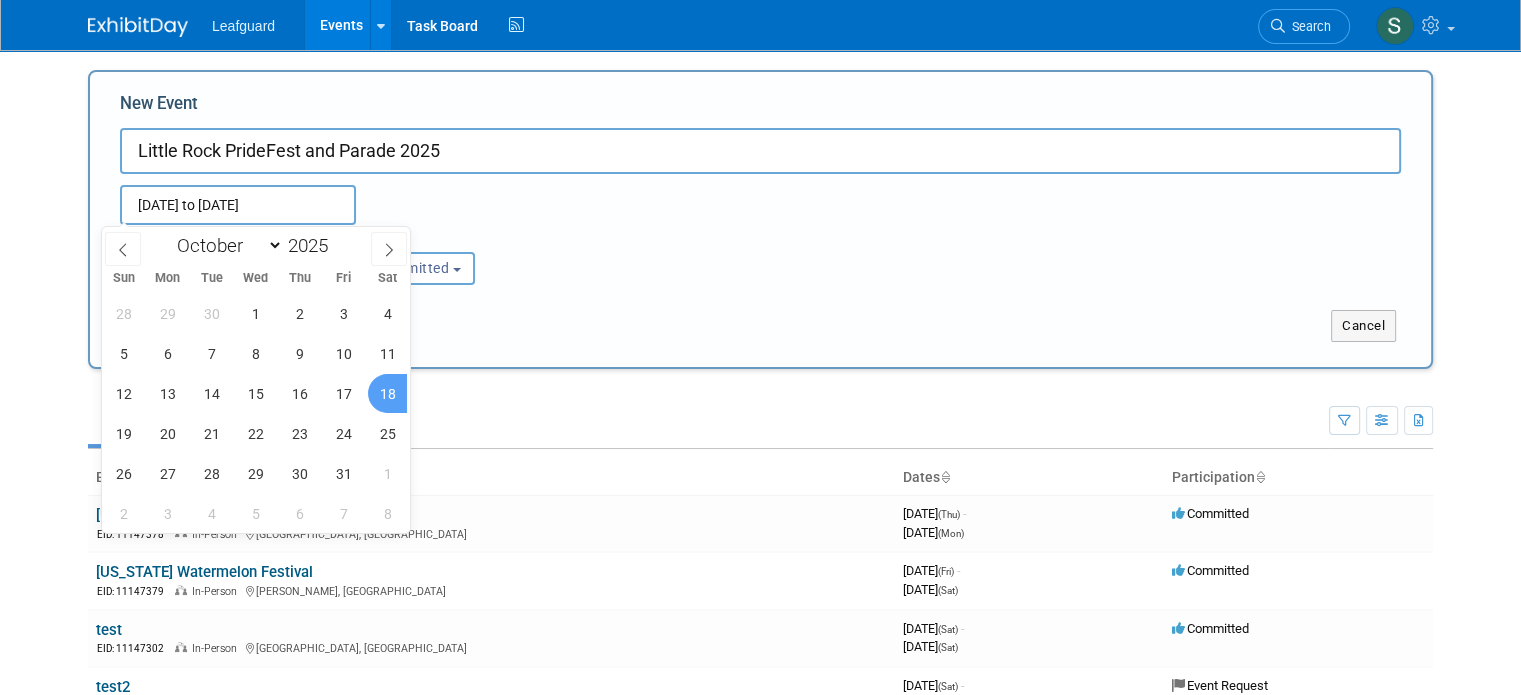 click on "[DATE] to [DATE]
Duplicate Event Warning" at bounding box center (760, 199) 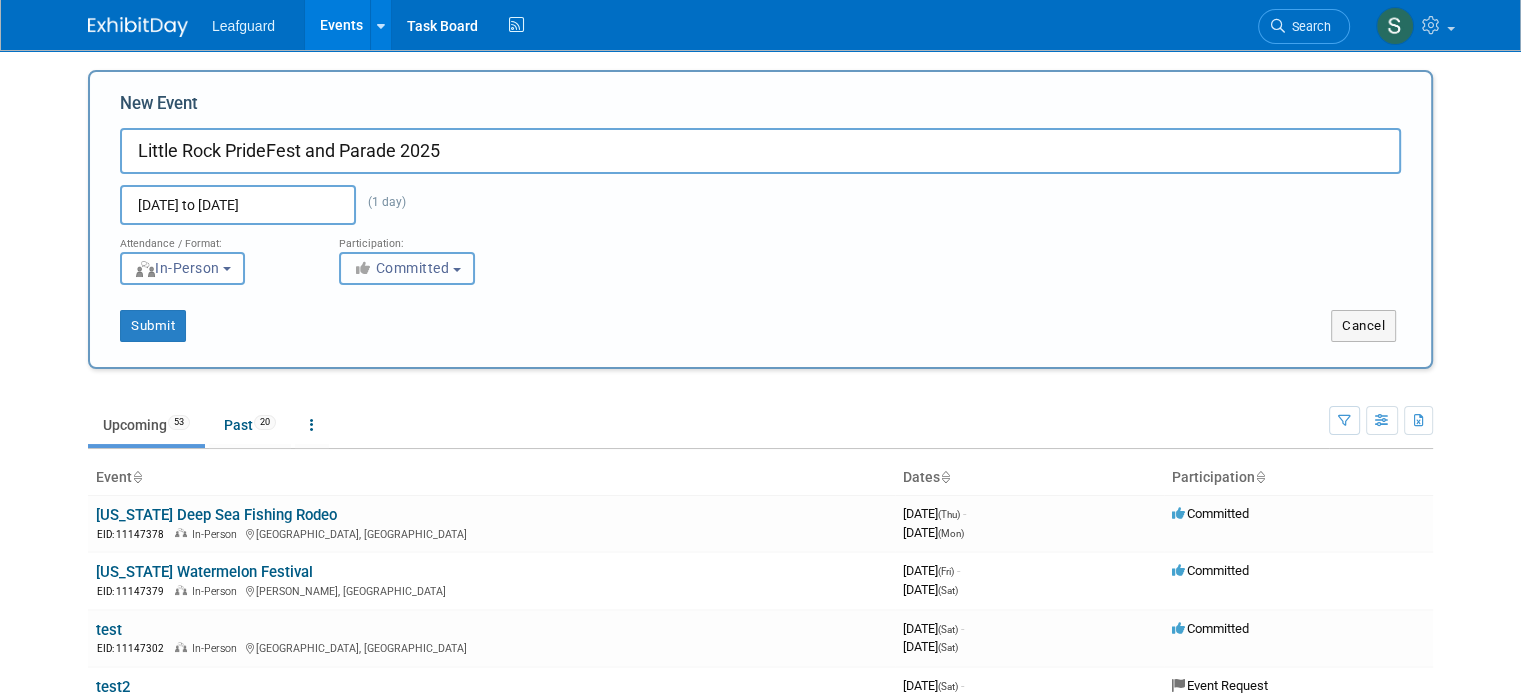 click on "Committed" at bounding box center (401, 268) 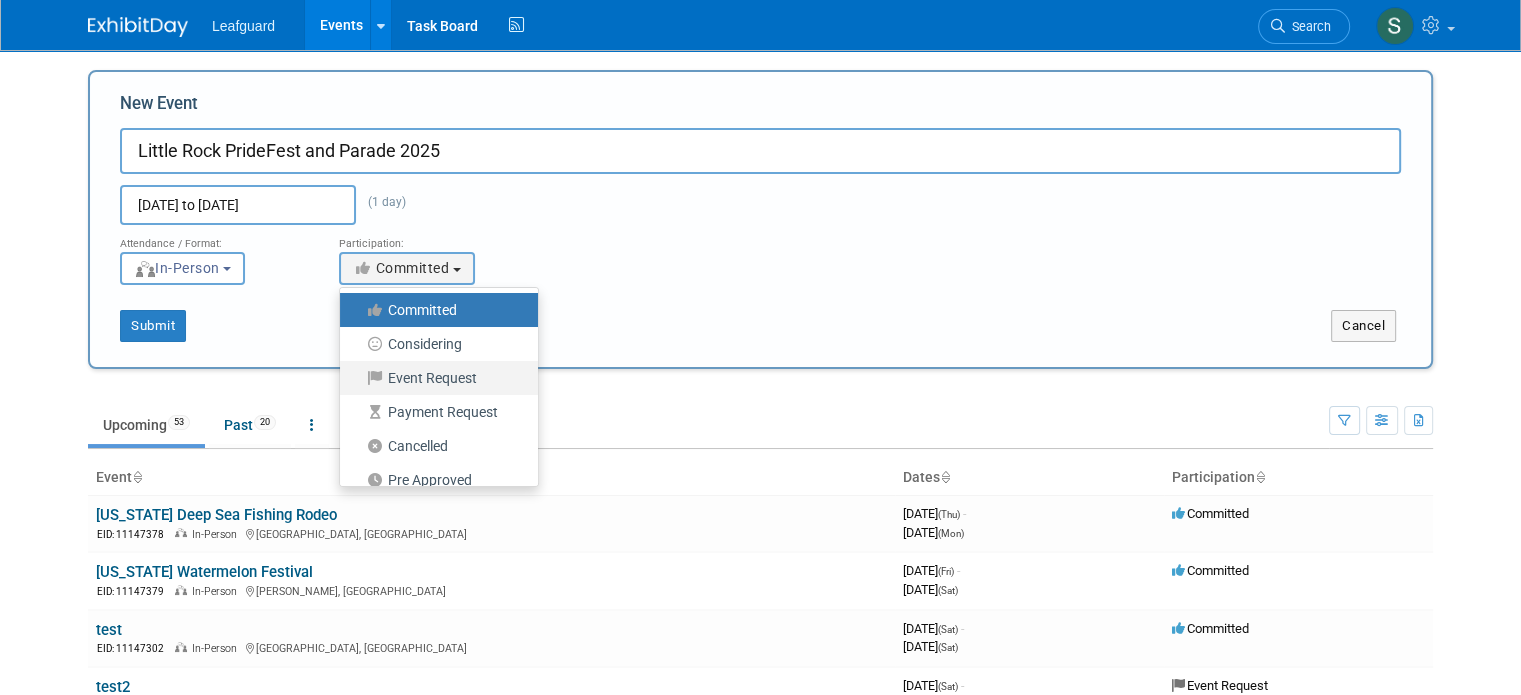 click on "Event Request" at bounding box center (434, 378) 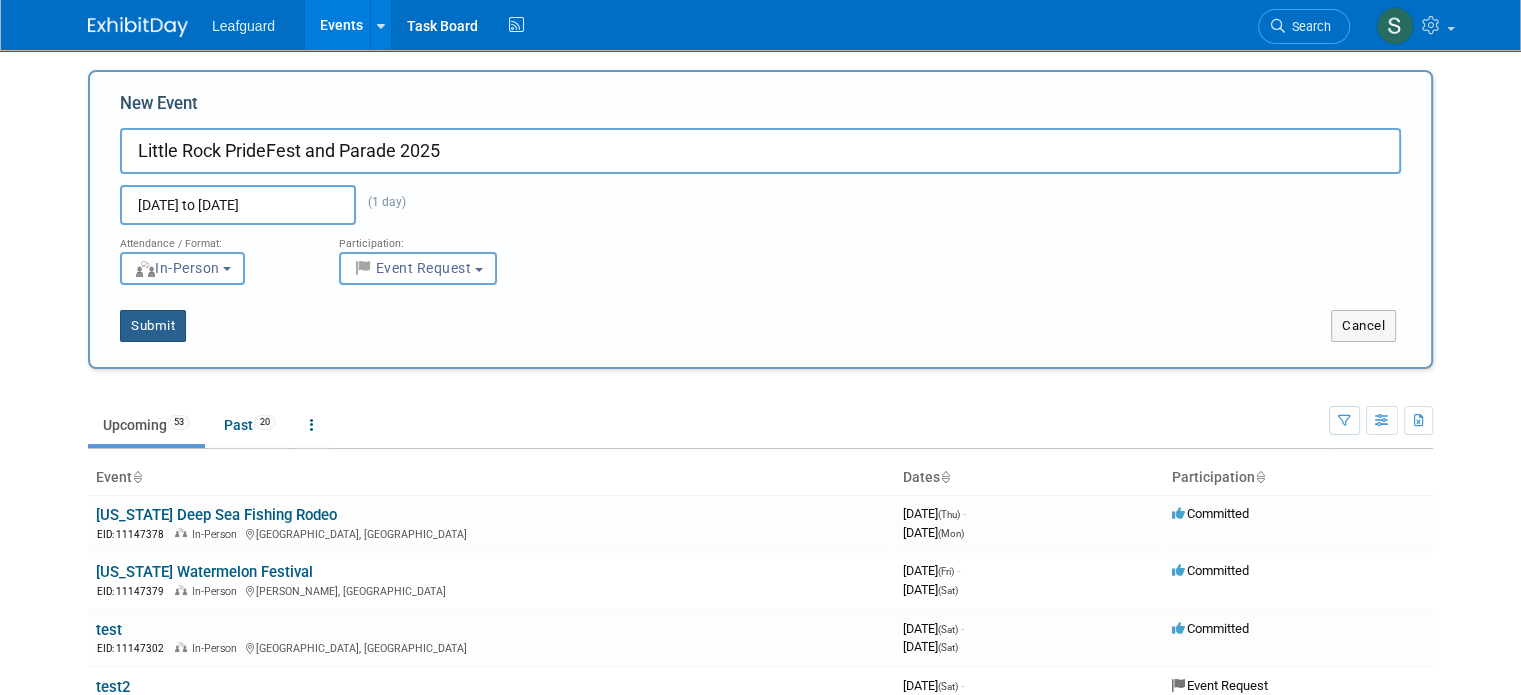 click on "Submit" at bounding box center [153, 326] 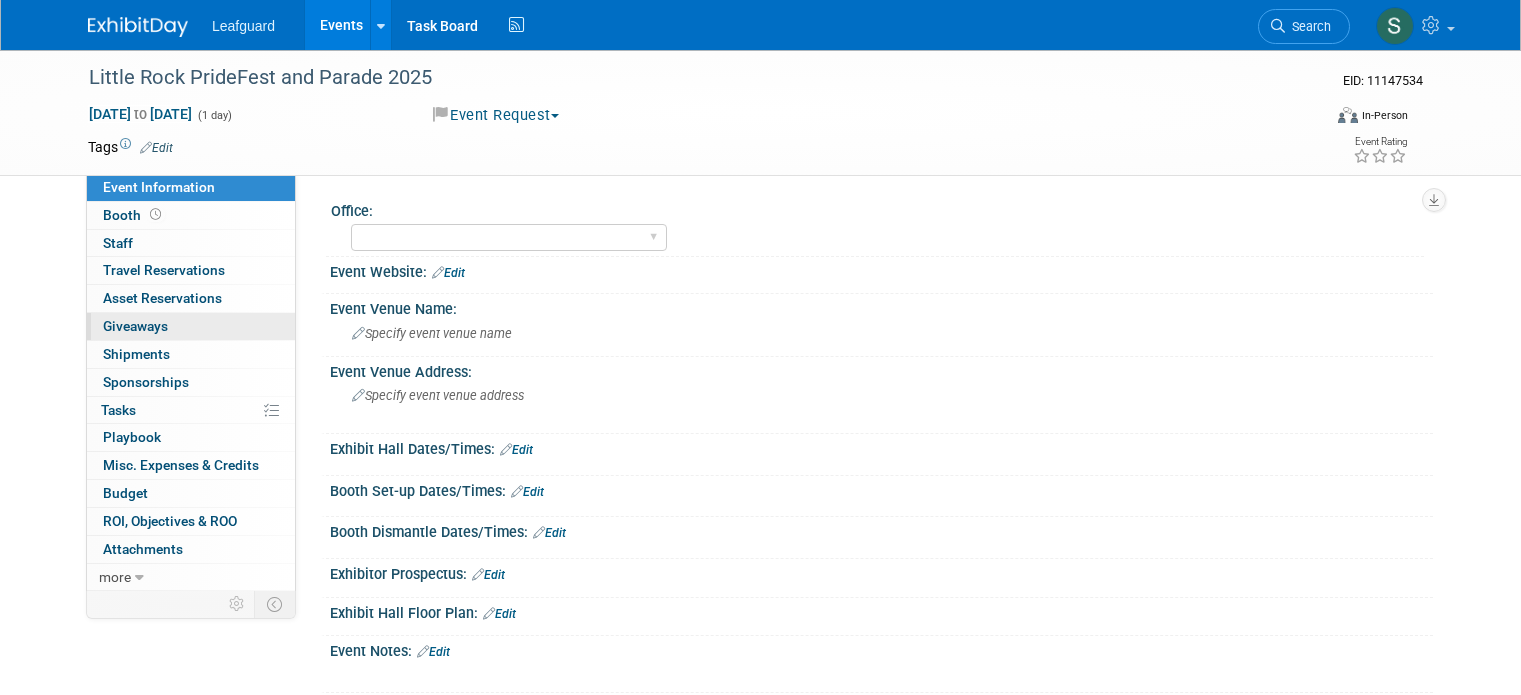 scroll, scrollTop: 0, scrollLeft: 0, axis: both 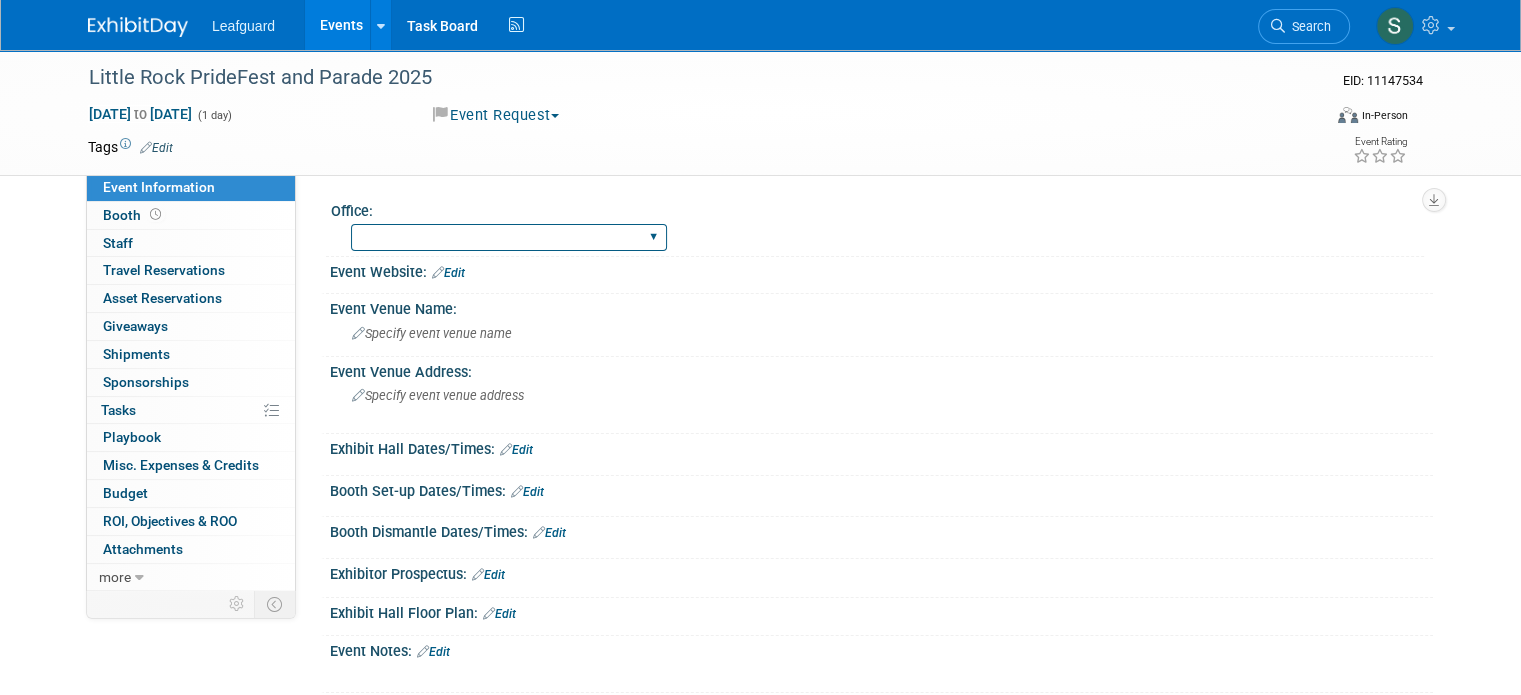 click on "Albany
Austin
Birmingham
Charlotte
Chicago
Cleveland
Colorado
Columbia
Columbus-Dayton
Connecticut
Dallas
DC
Houston
Idaho
Indianapolis
Kansas
Knoxville
Louisville-Lexington
Memphis
Michigan
Milwaukee
Mobile
Nashville
Nebraska
New Hampshire
New Mexico
North Wisconsin
Northern Georgia
Oregon
Orlando
Pittsburgh
Raleigh
Richmond
Roanoke
Rochester
Salt Lake Utah
San Antonio
Seattle
Southern Georgia
Spokane
Springfield
St. Cloud
St. Louis
Tri State
Tulsa
Vermont
Western Michigan" at bounding box center [509, 237] 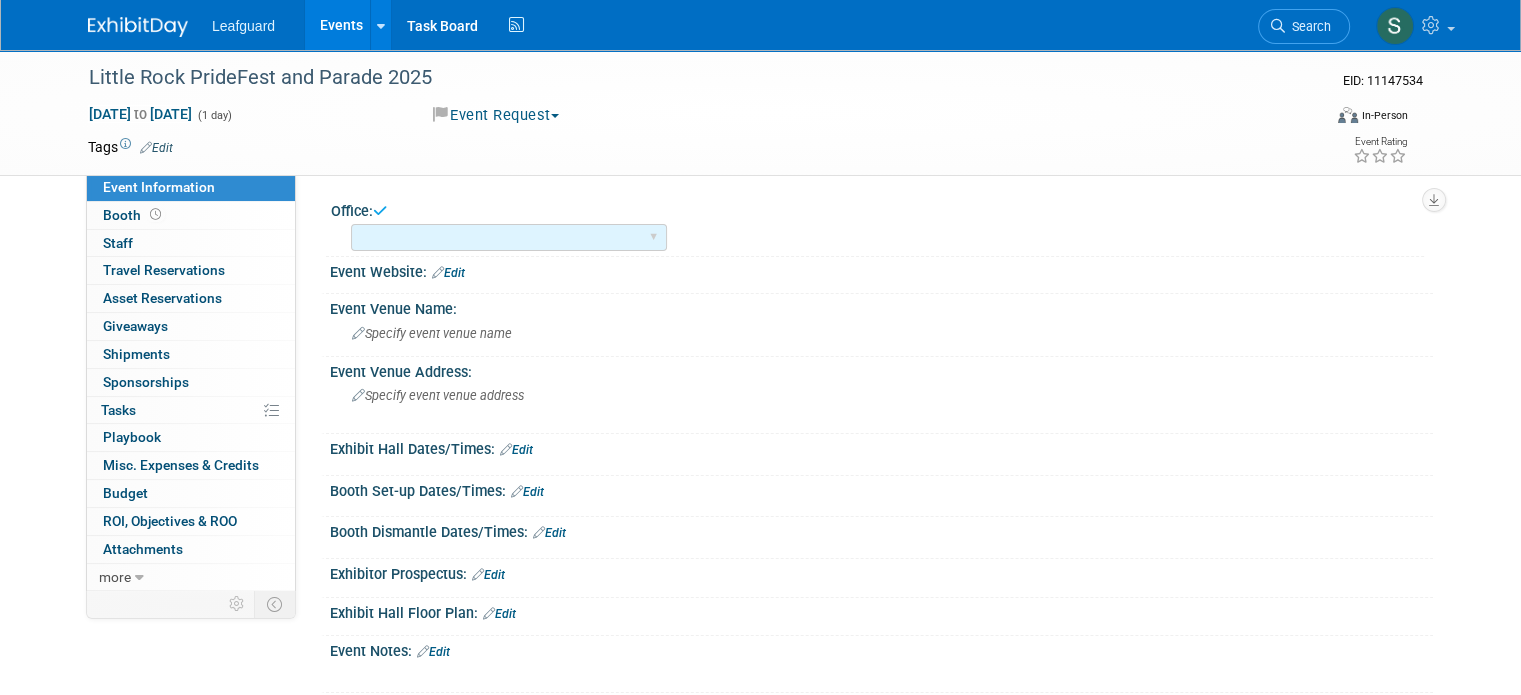 click at bounding box center [881, 283] 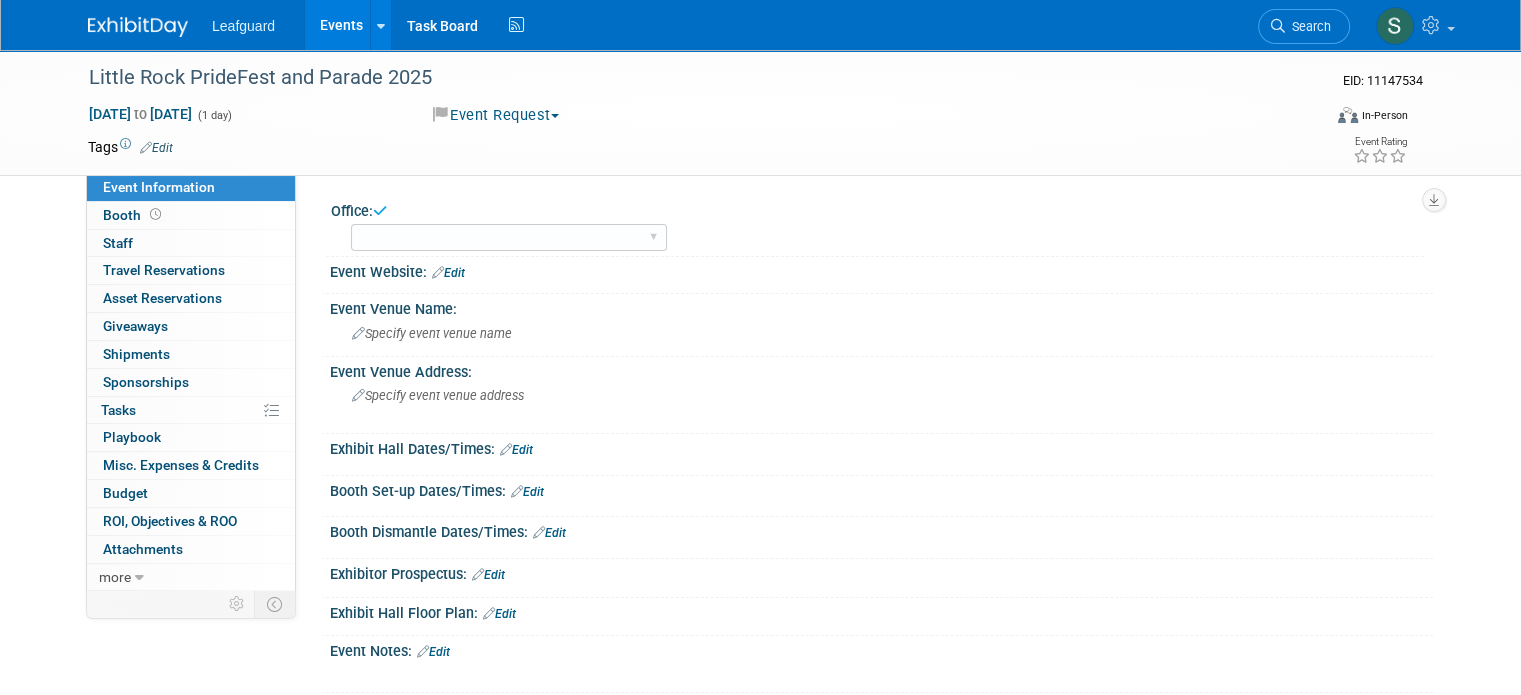 click on "Edit" at bounding box center (448, 273) 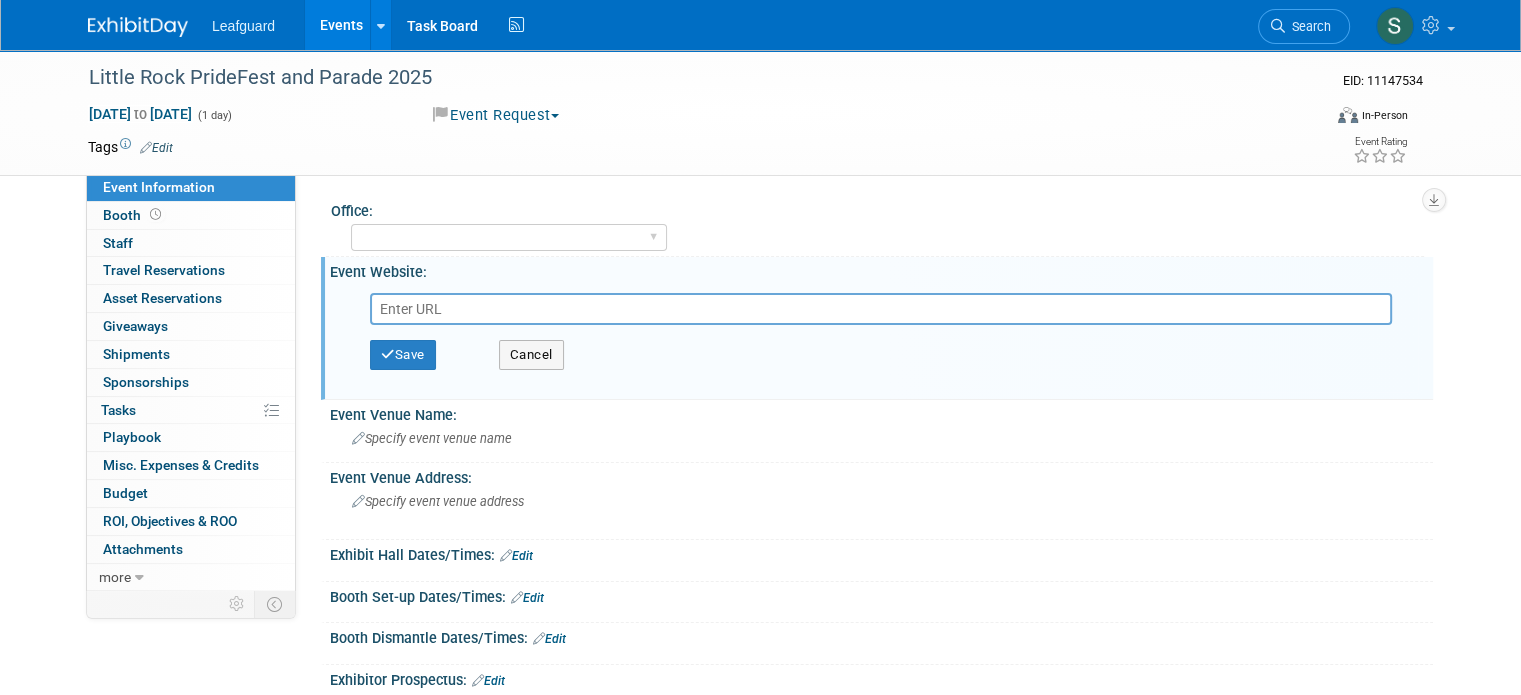 paste on "https://www.arpride.org/2025-pridefest-and-parade" 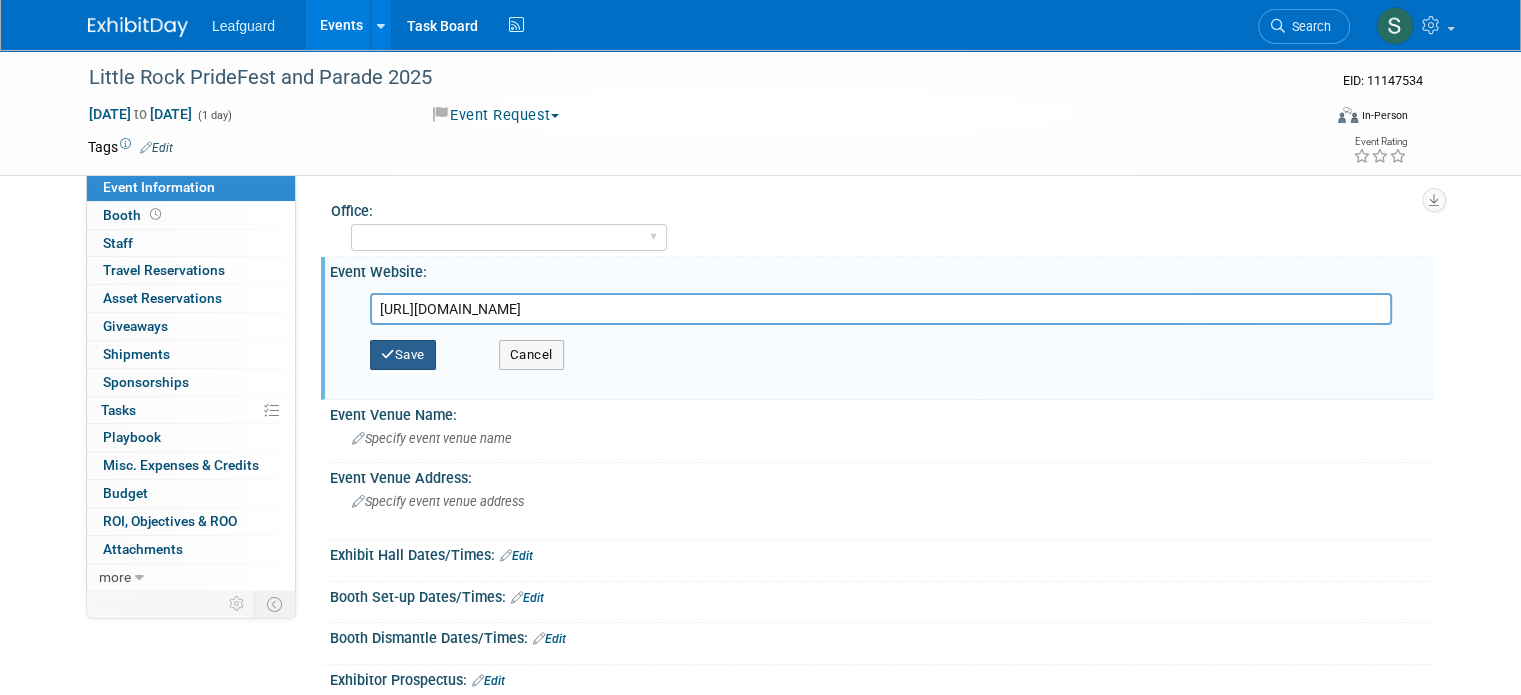 type on "https://www.arpride.org/2025-pridefest-and-parade" 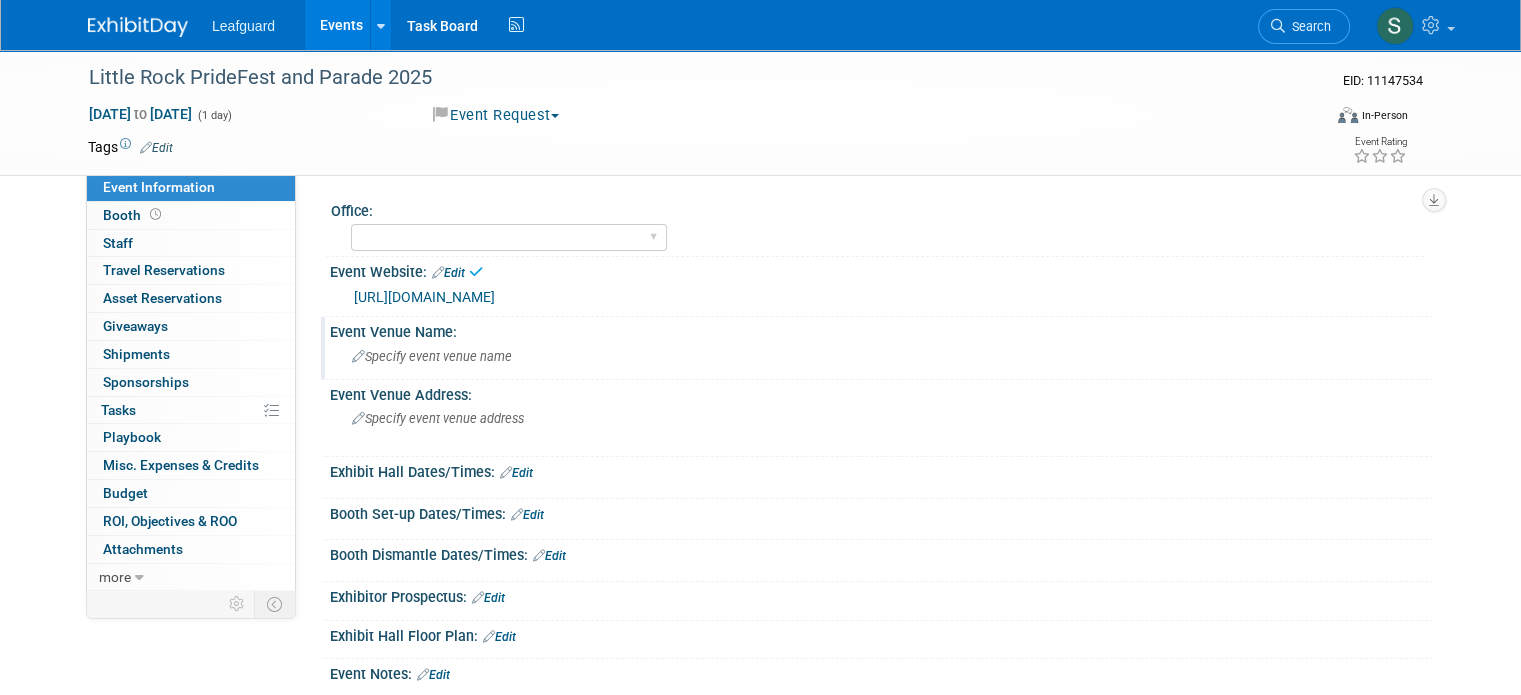 click on "Specify event venue name" at bounding box center (881, 356) 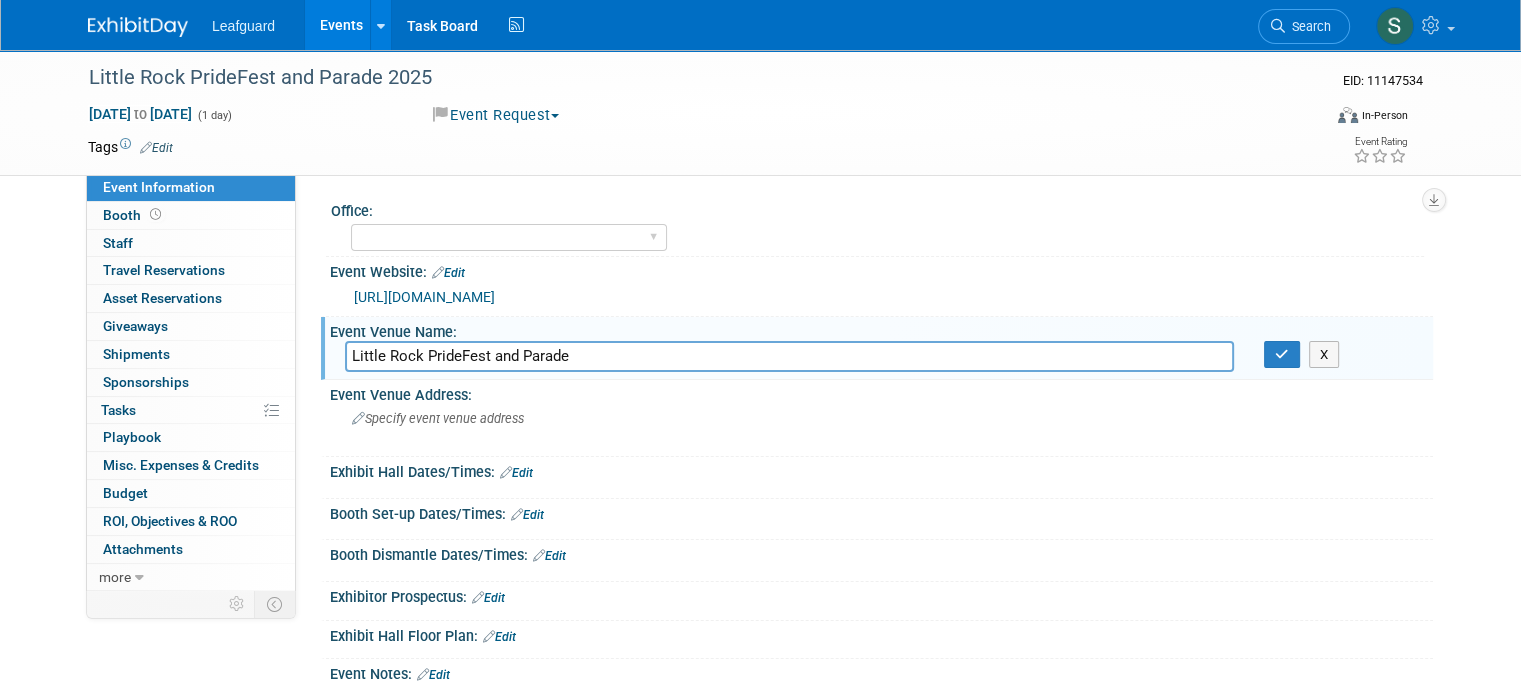 type on "Little Rock PrideFest and Parade" 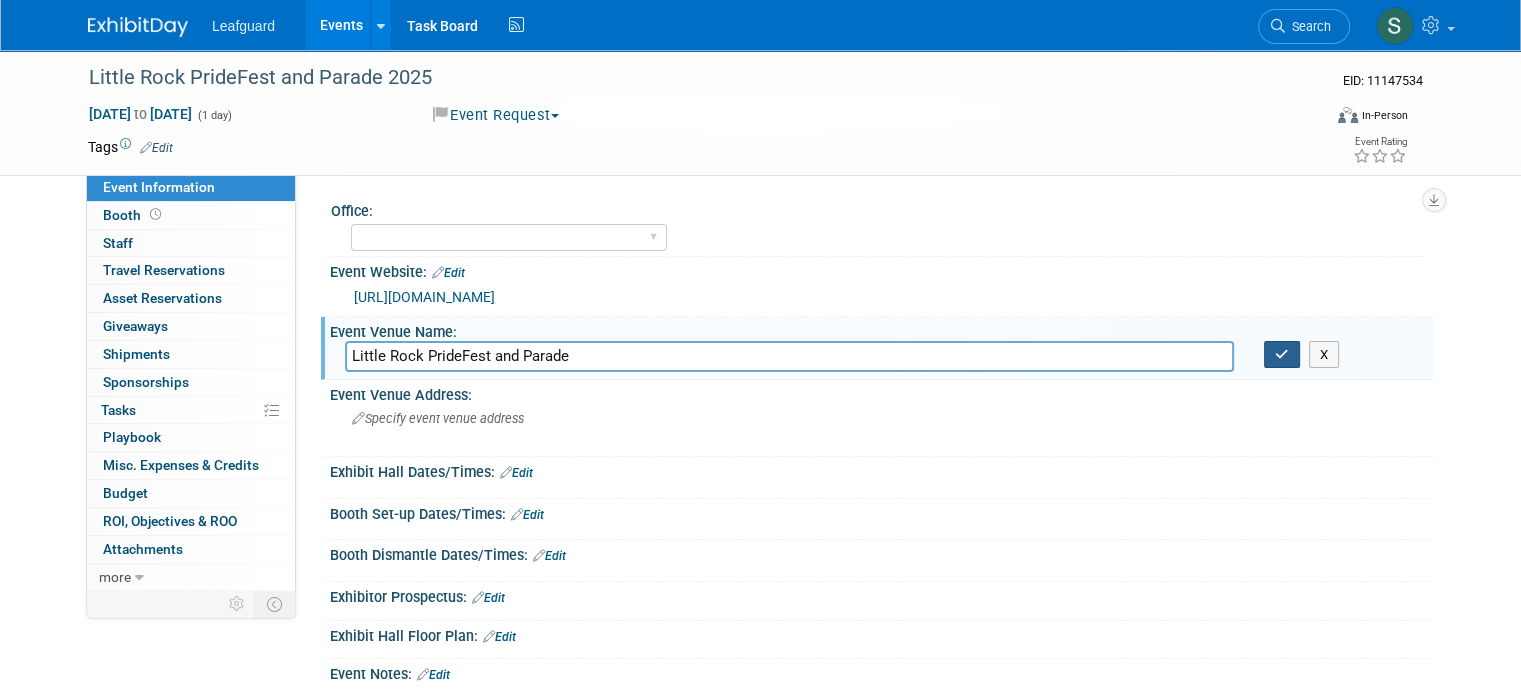 type 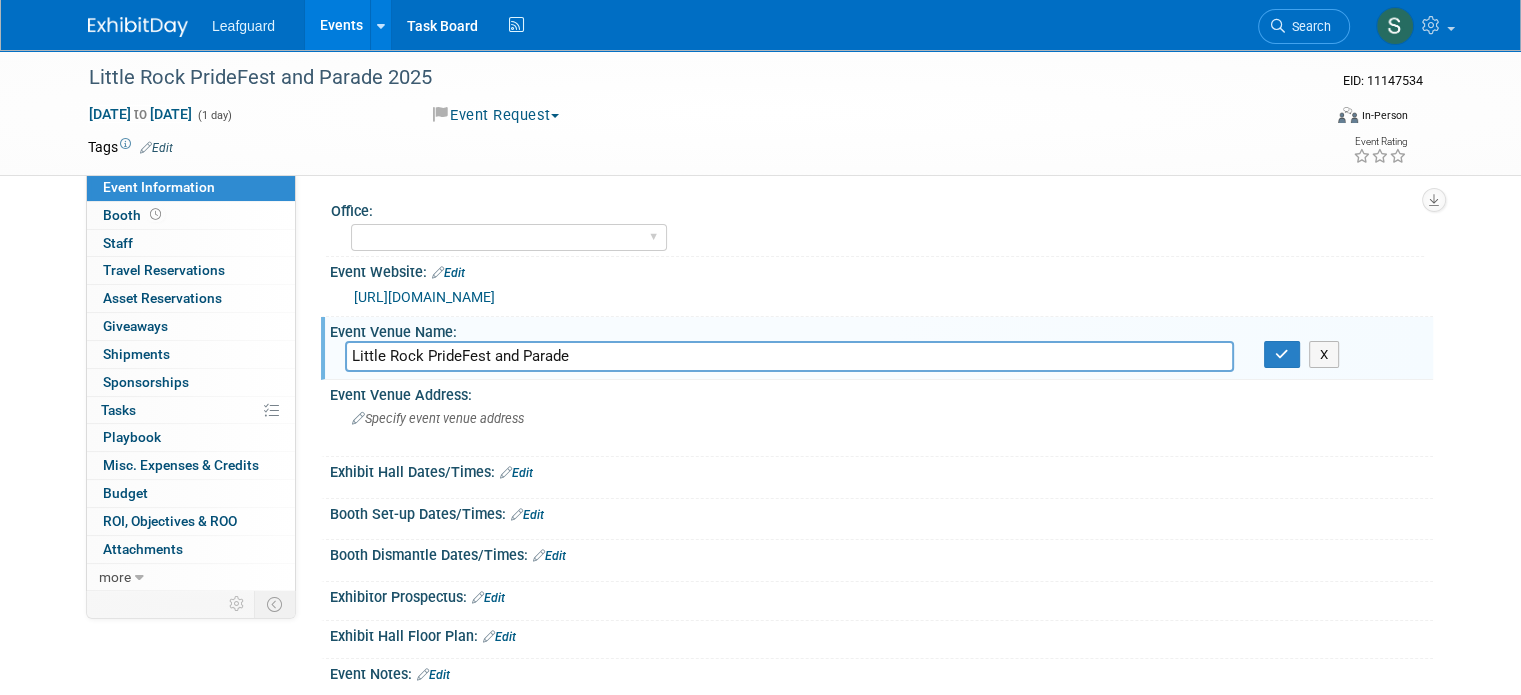 click on "Little Rock PrideFest and Parade" at bounding box center [789, 356] 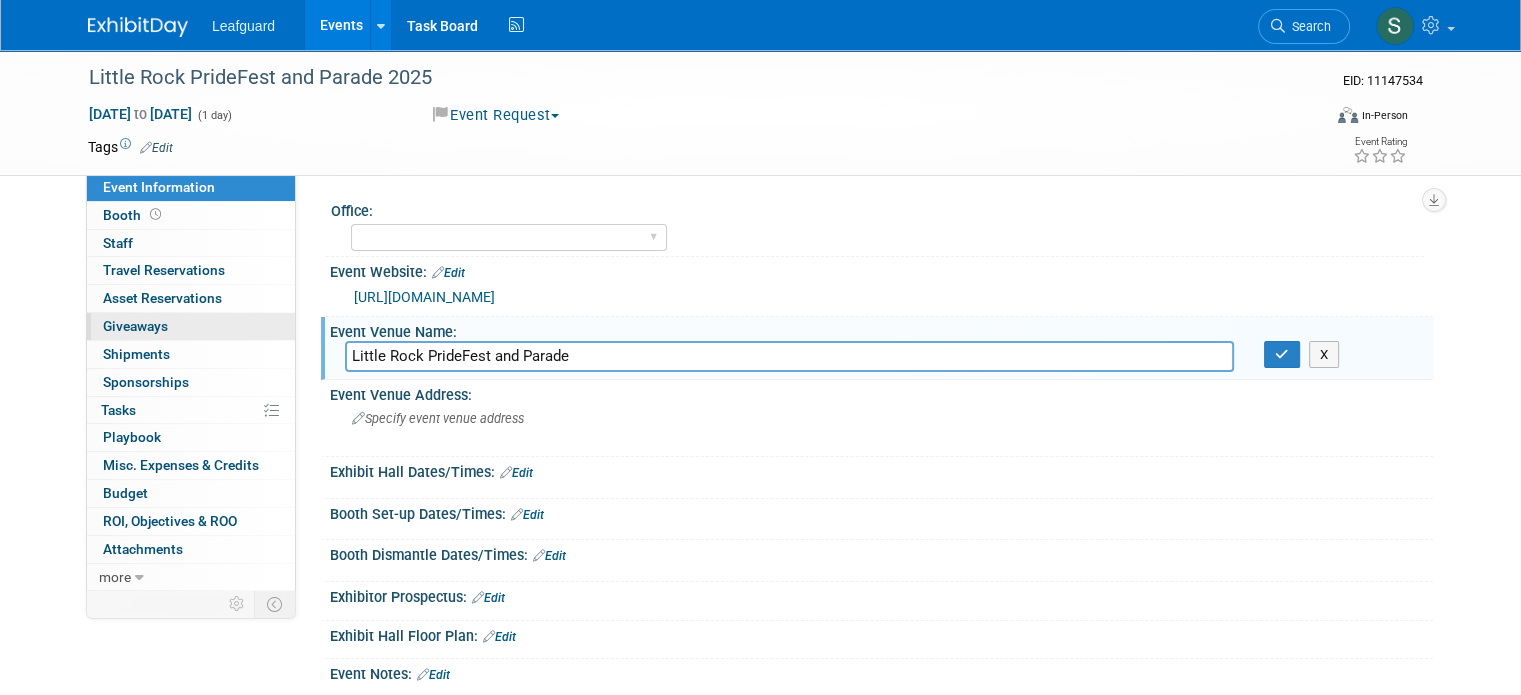 drag, startPoint x: 633, startPoint y: 347, endPoint x: 268, endPoint y: 315, distance: 366.40005 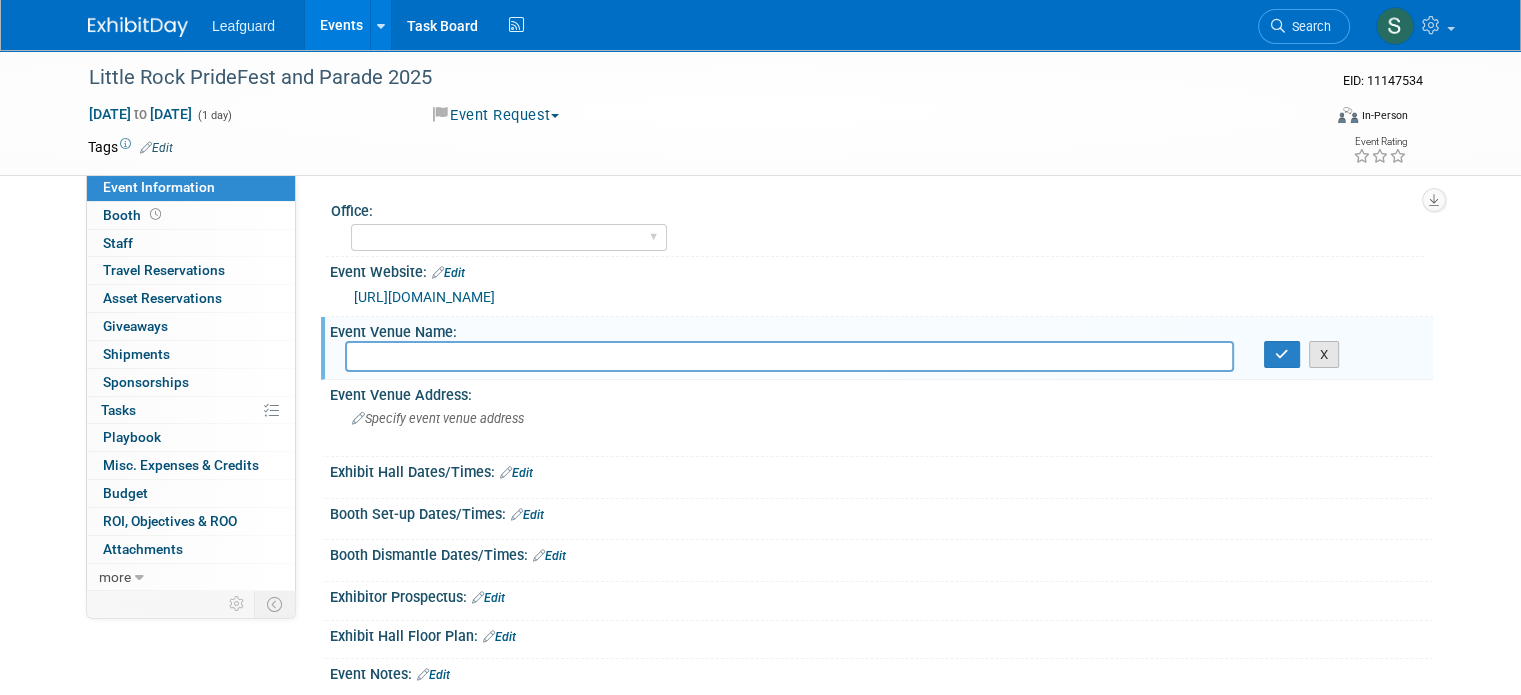 type 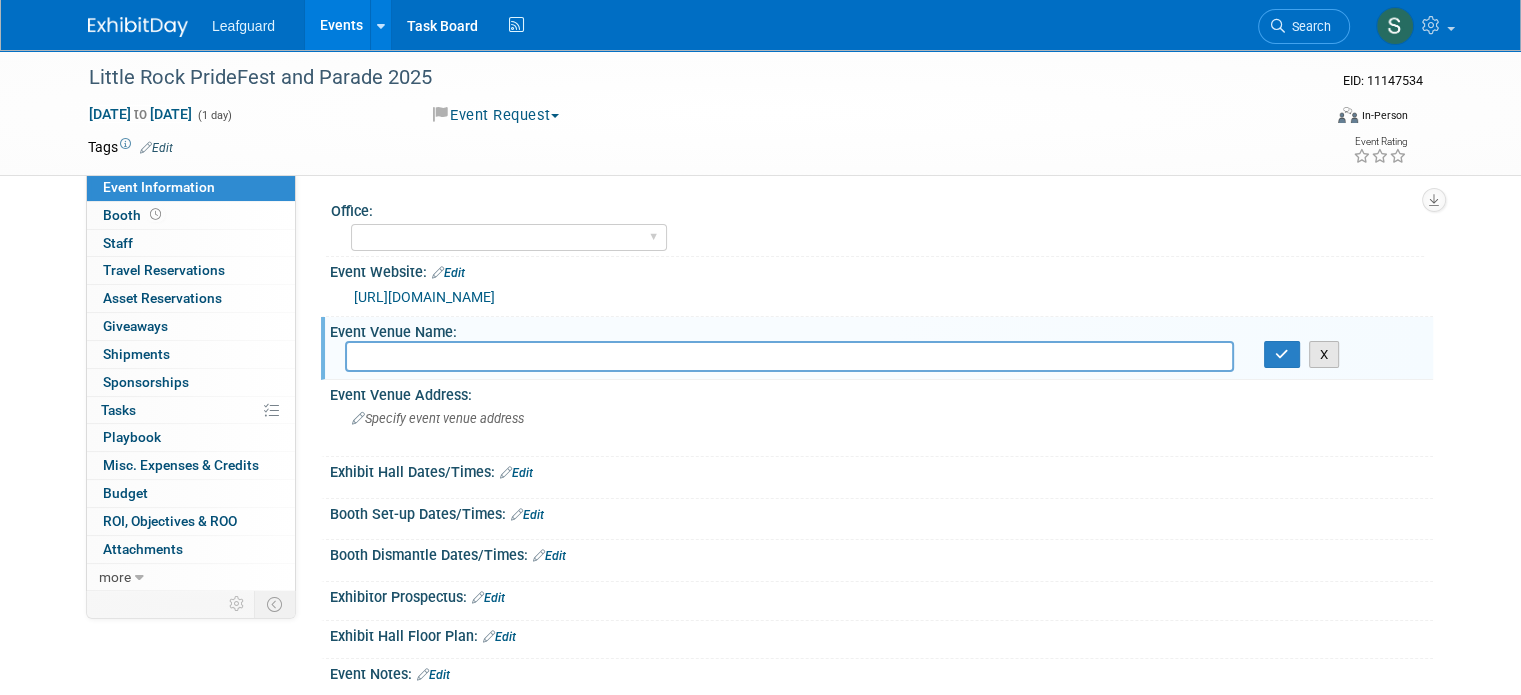 click on "X" at bounding box center (1324, 355) 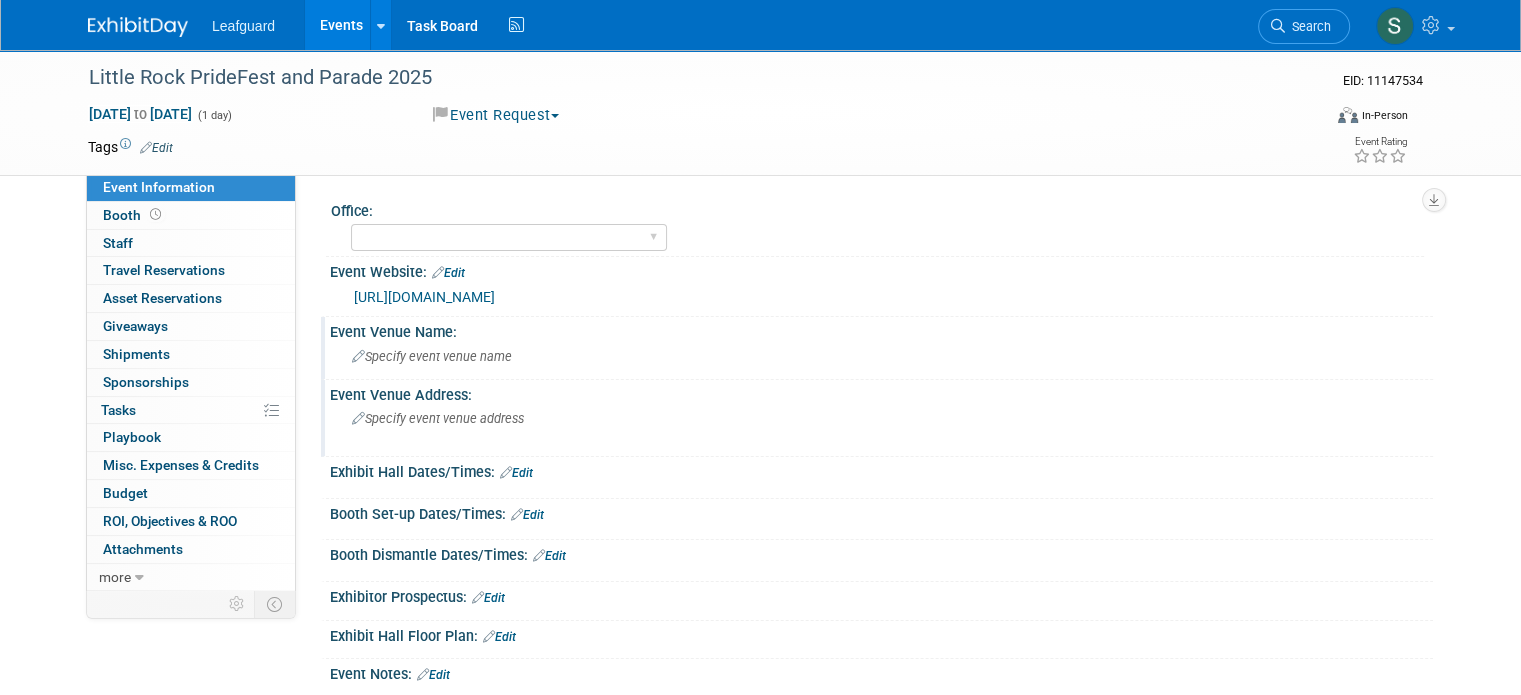 click on "Specify event venue address" at bounding box center [560, 426] 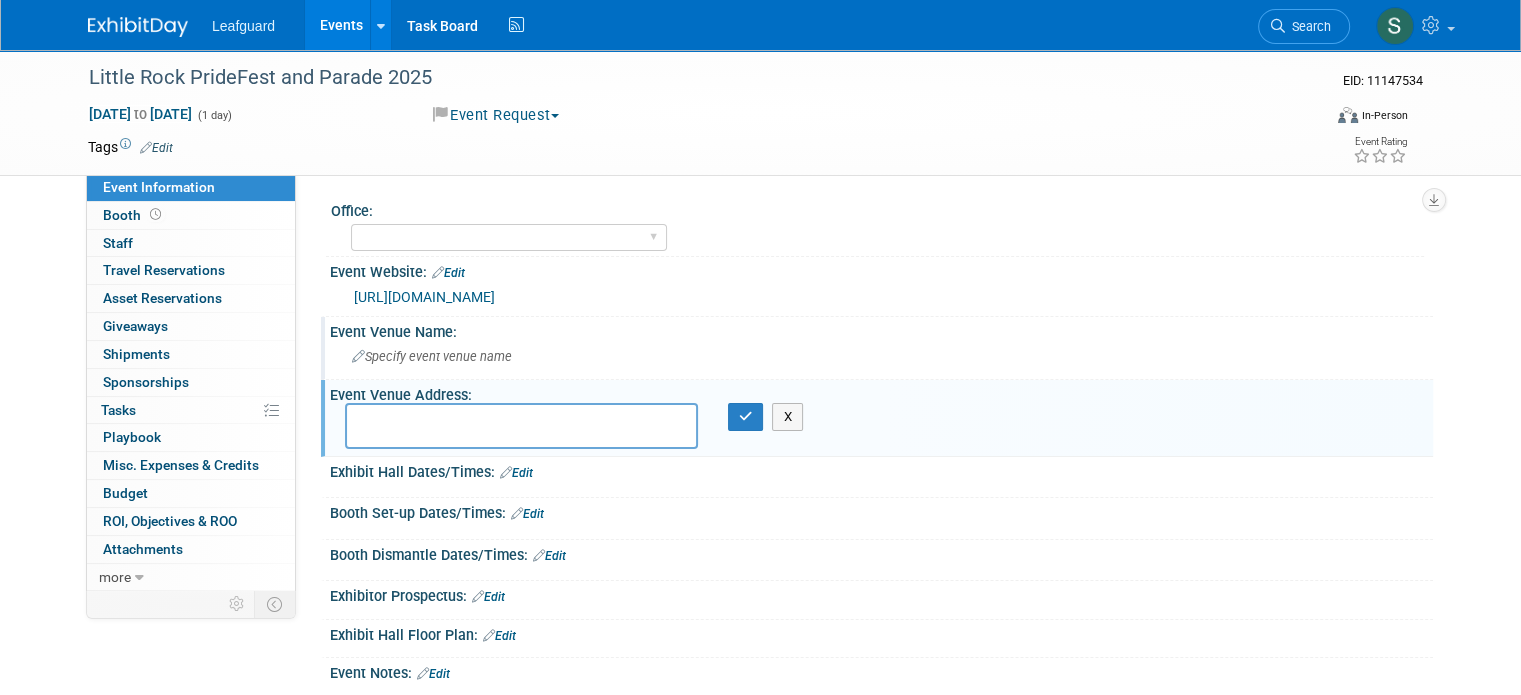click at bounding box center (521, 425) 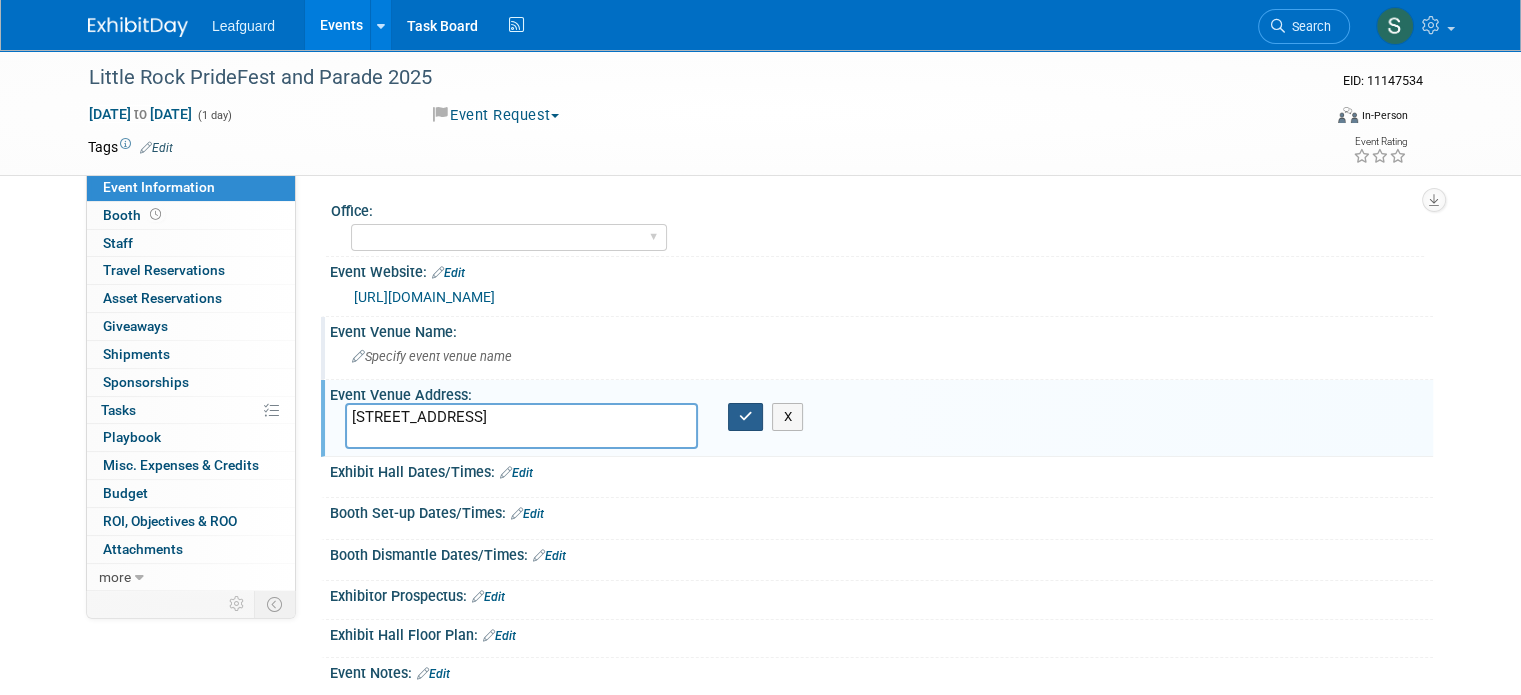 type on "1110 W. Capital Avenue, Little Rock, AR 72205" 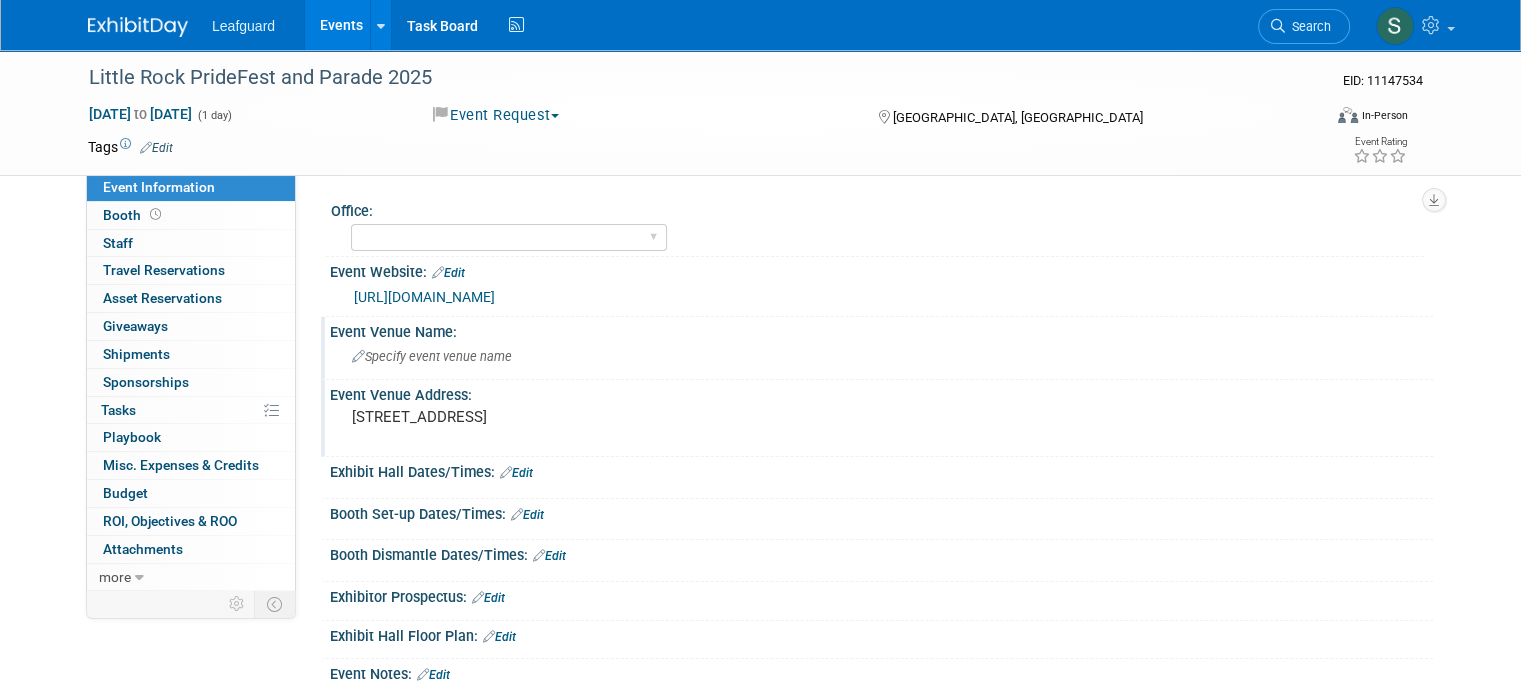 click on "Edit" at bounding box center (516, 473) 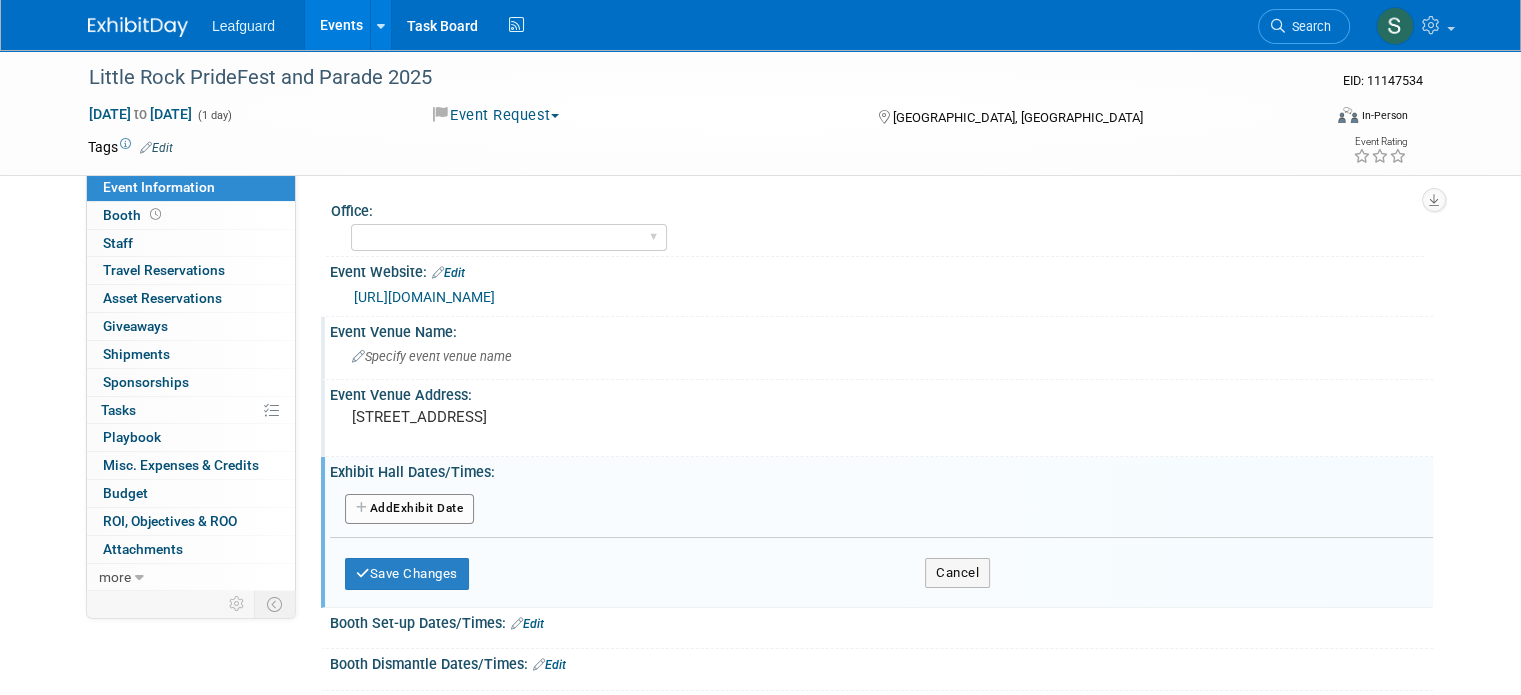 click on "Add  Another  Exhibit Date" at bounding box center [409, 509] 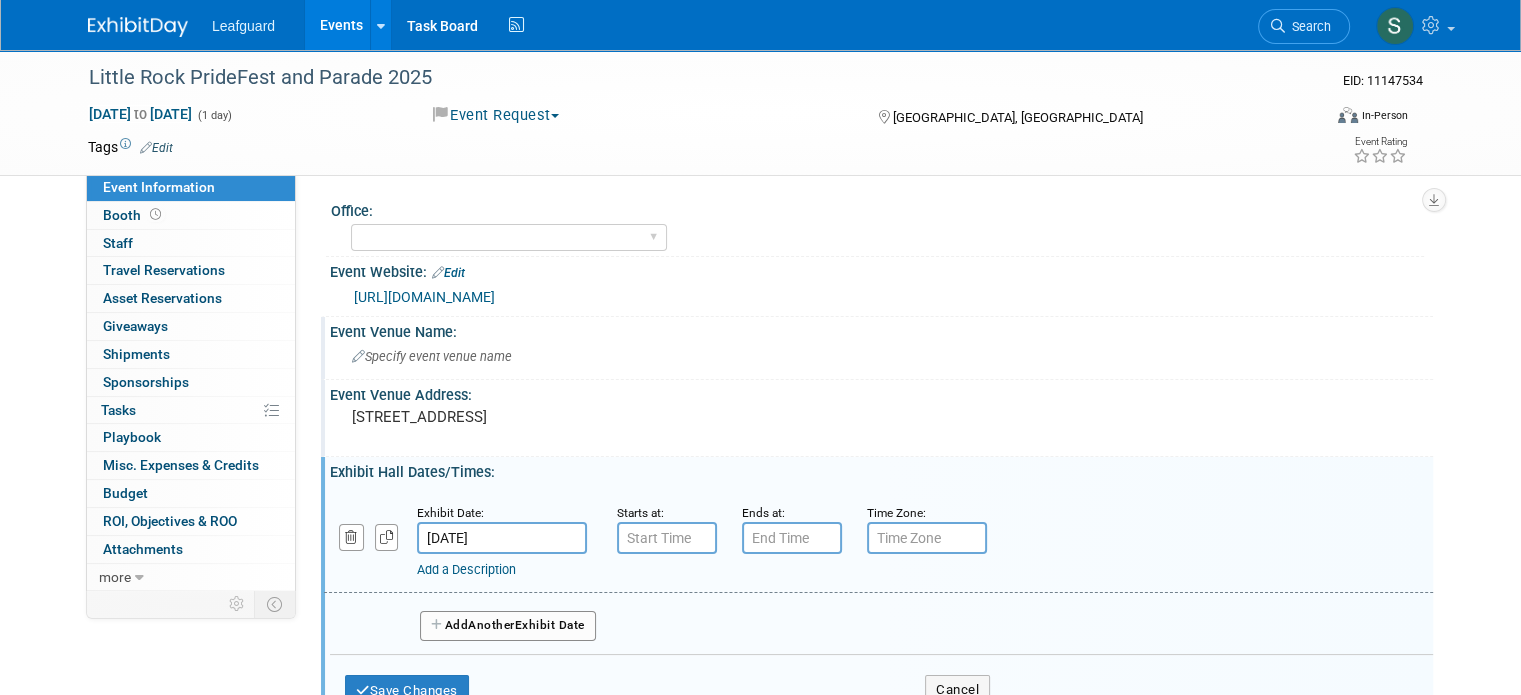 drag, startPoint x: 545, startPoint y: 519, endPoint x: 698, endPoint y: 567, distance: 160.35274 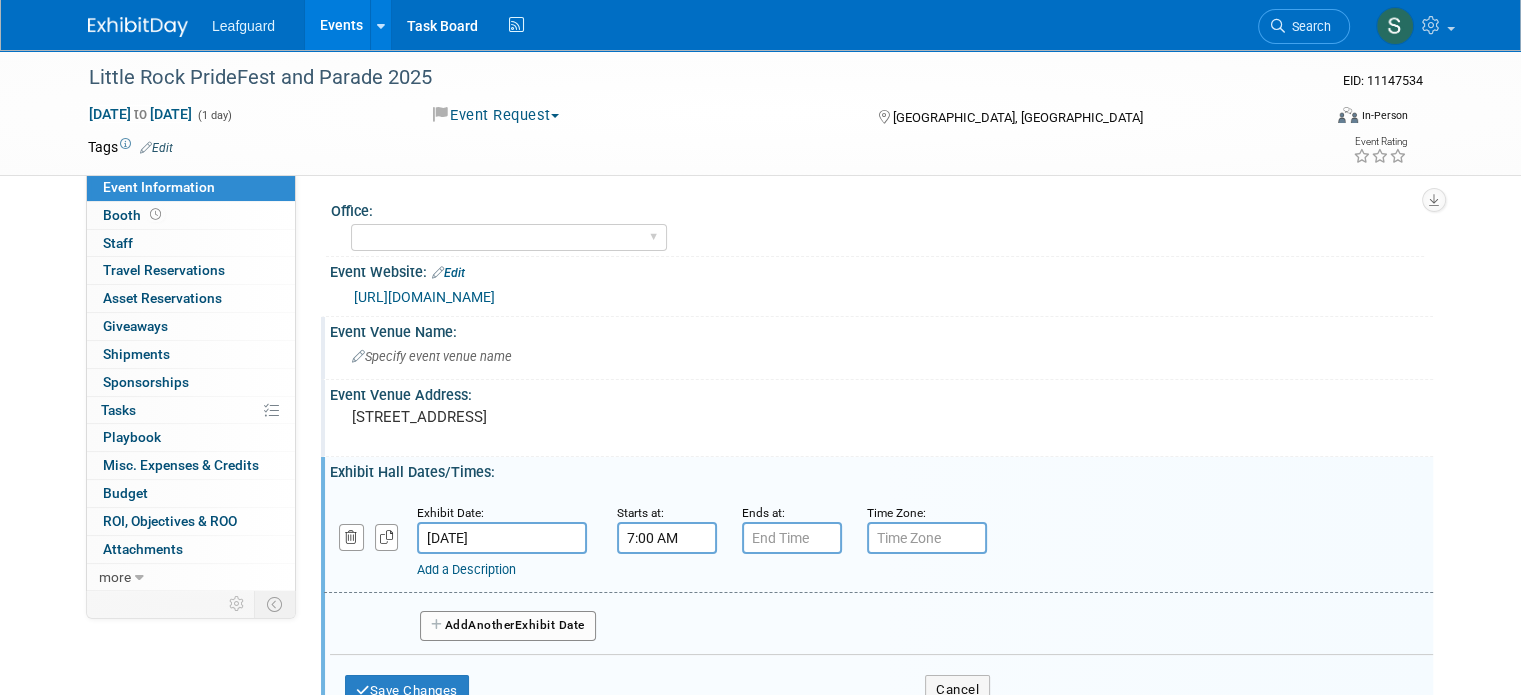 click on "7:00 AM" at bounding box center [667, 538] 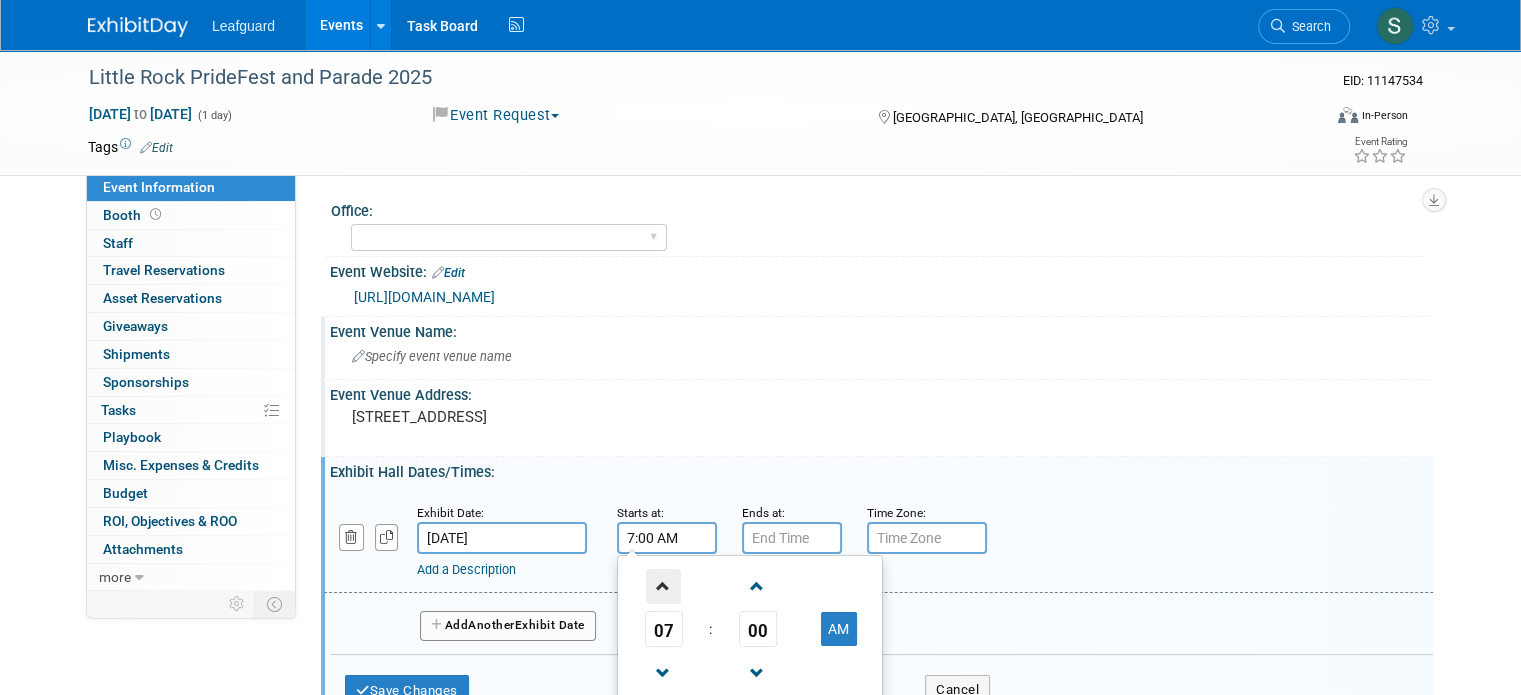 click at bounding box center (663, 586) 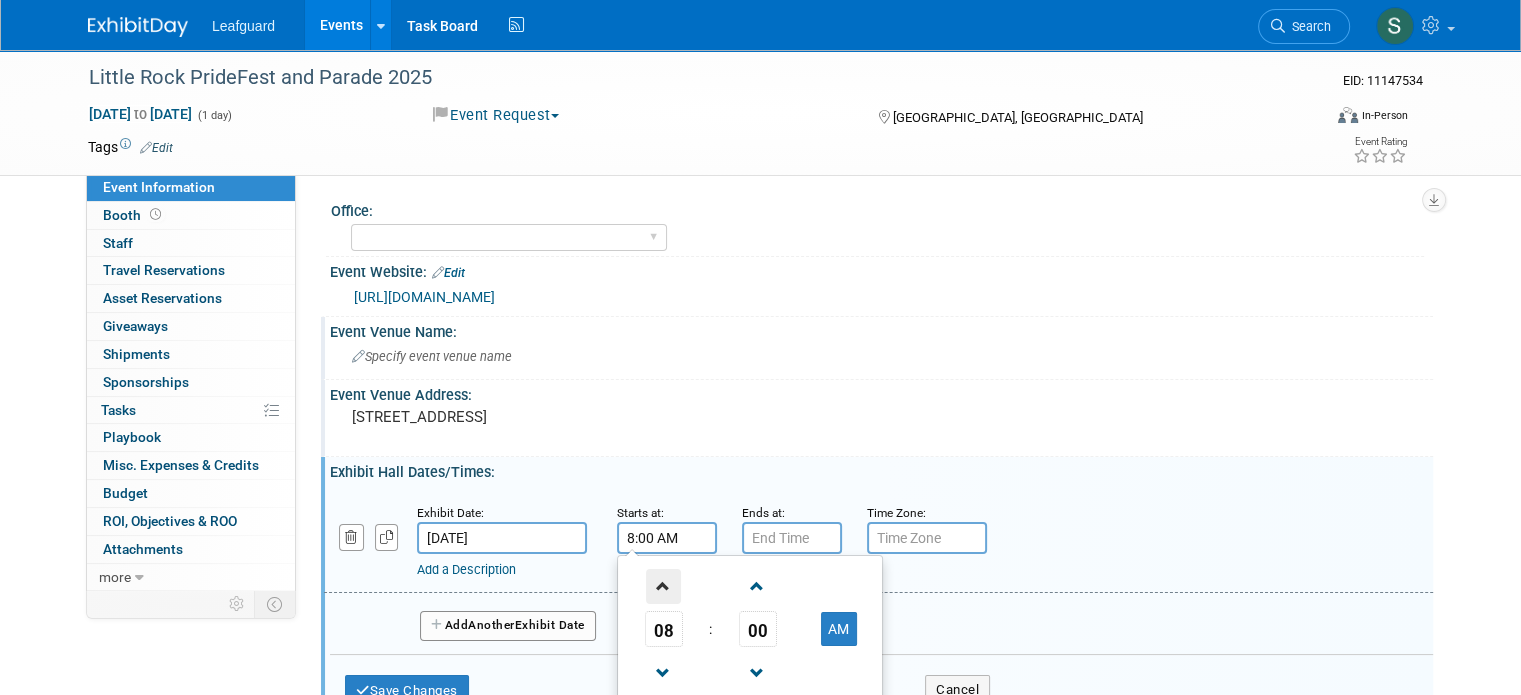 click at bounding box center (663, 586) 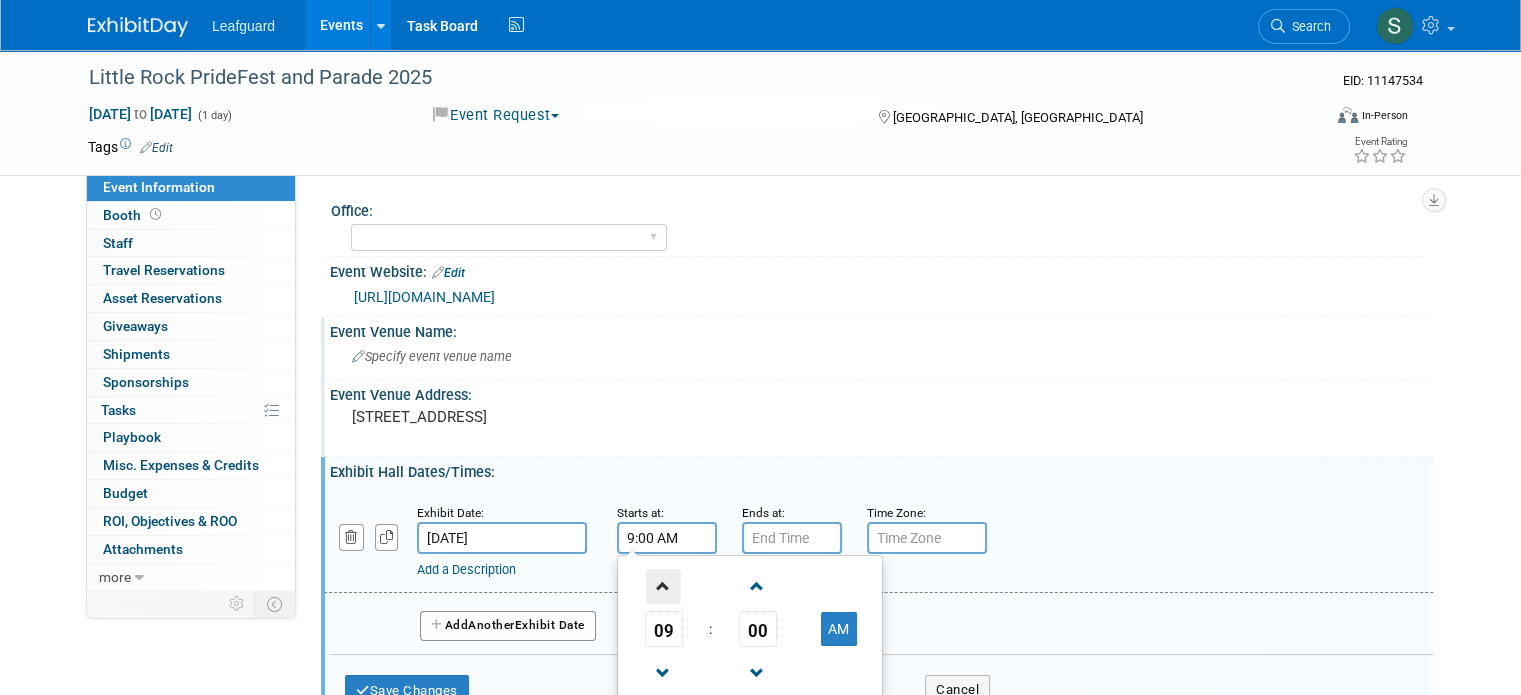 click at bounding box center [663, 586] 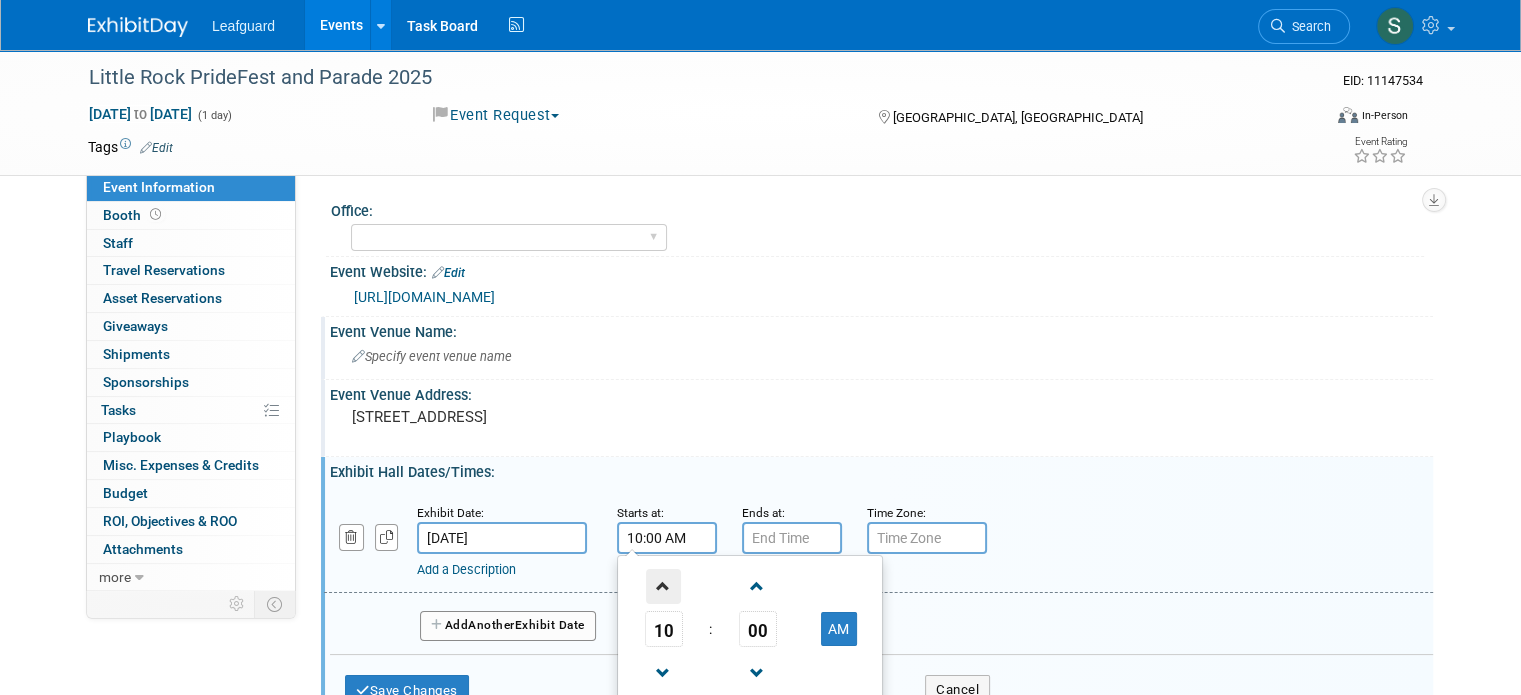 click at bounding box center (663, 586) 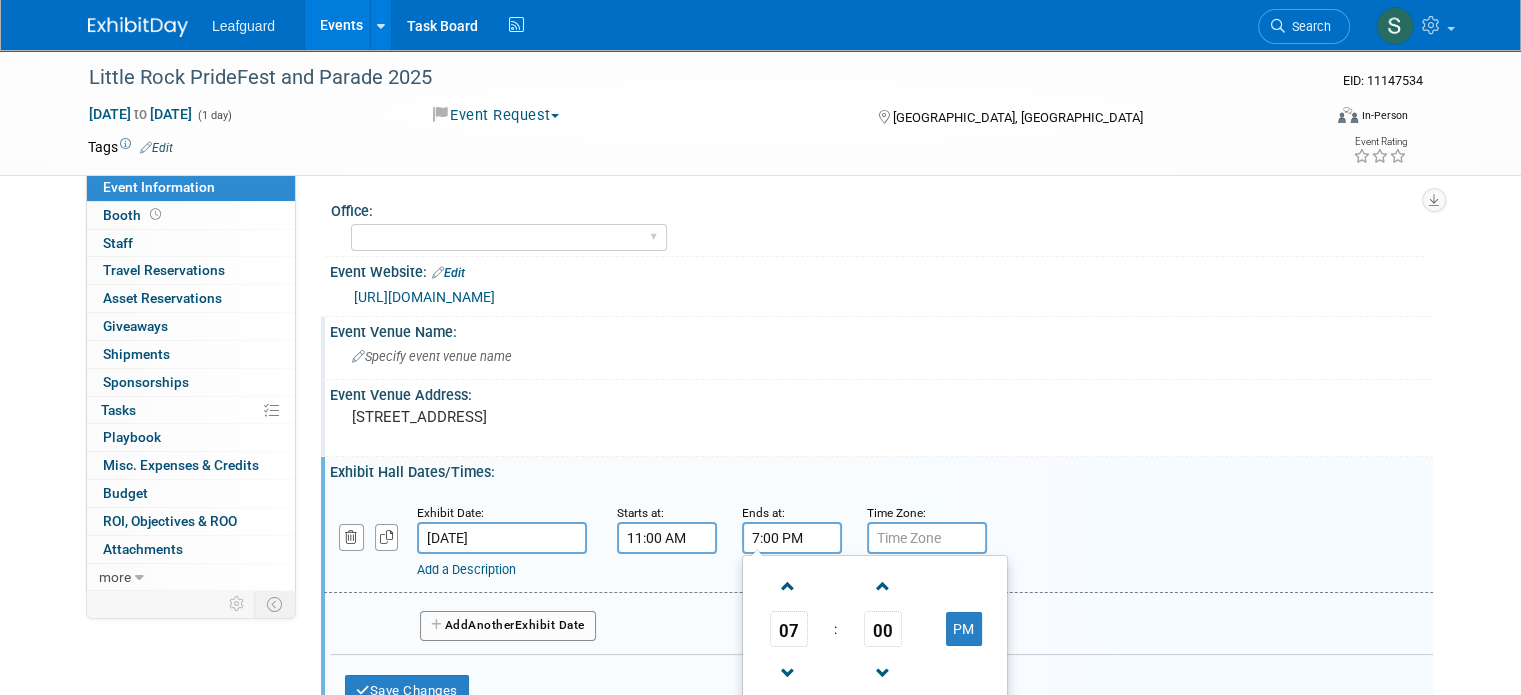 click on "7:00 PM" at bounding box center [792, 538] 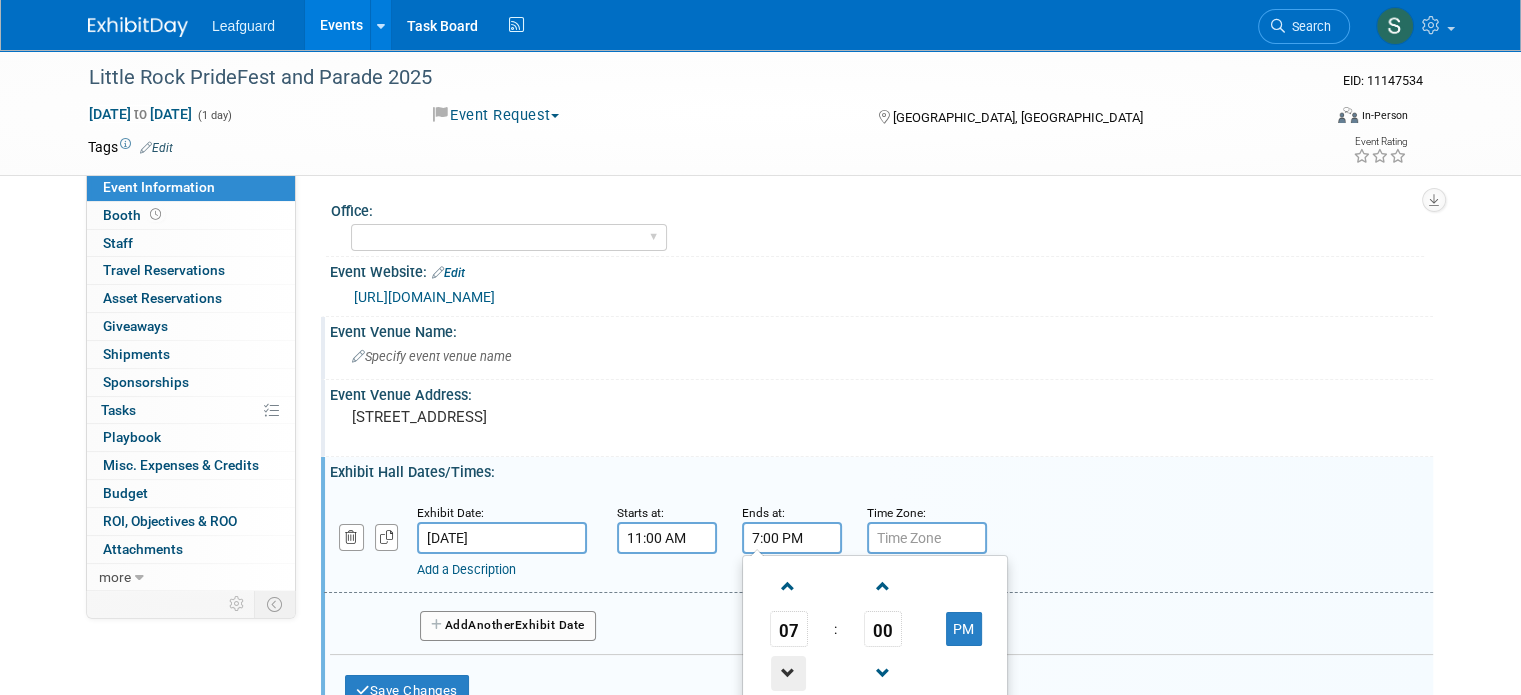 click at bounding box center [788, 673] 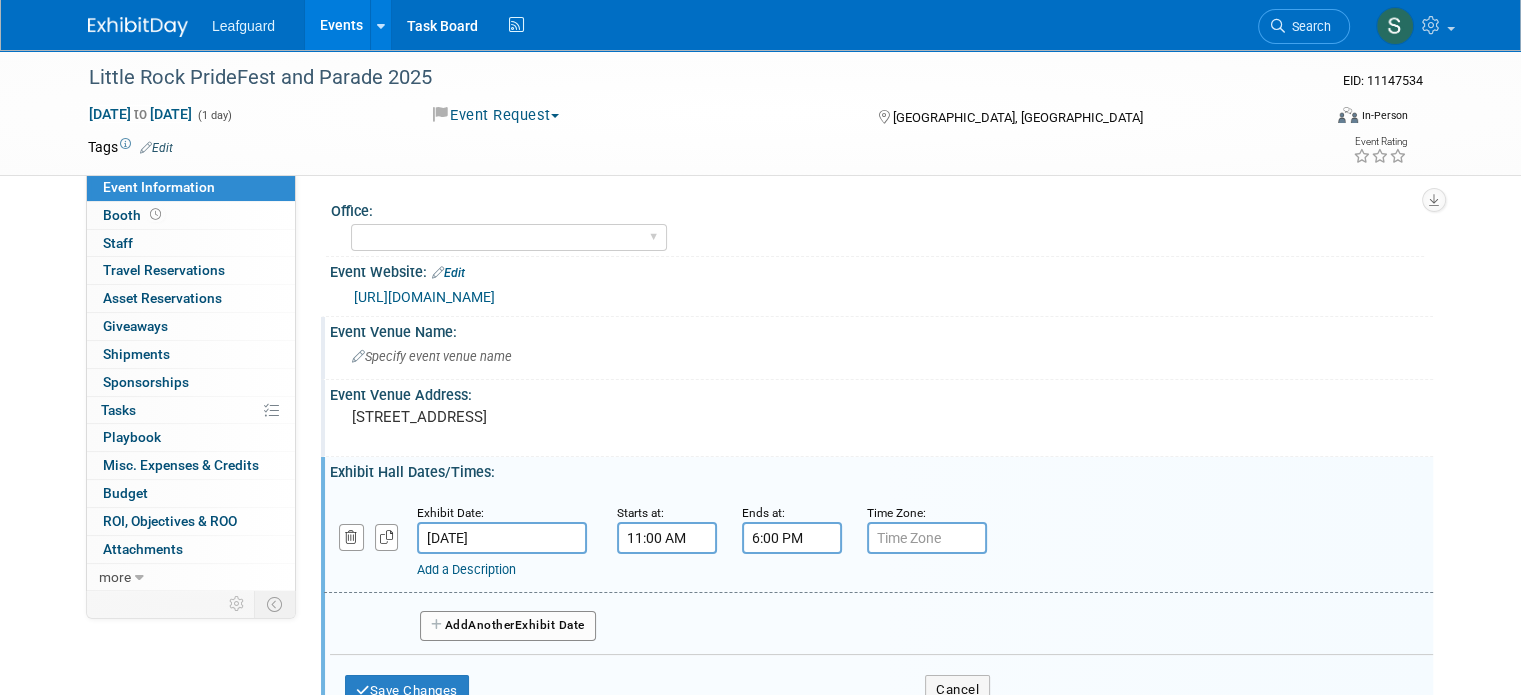 click at bounding box center [927, 538] 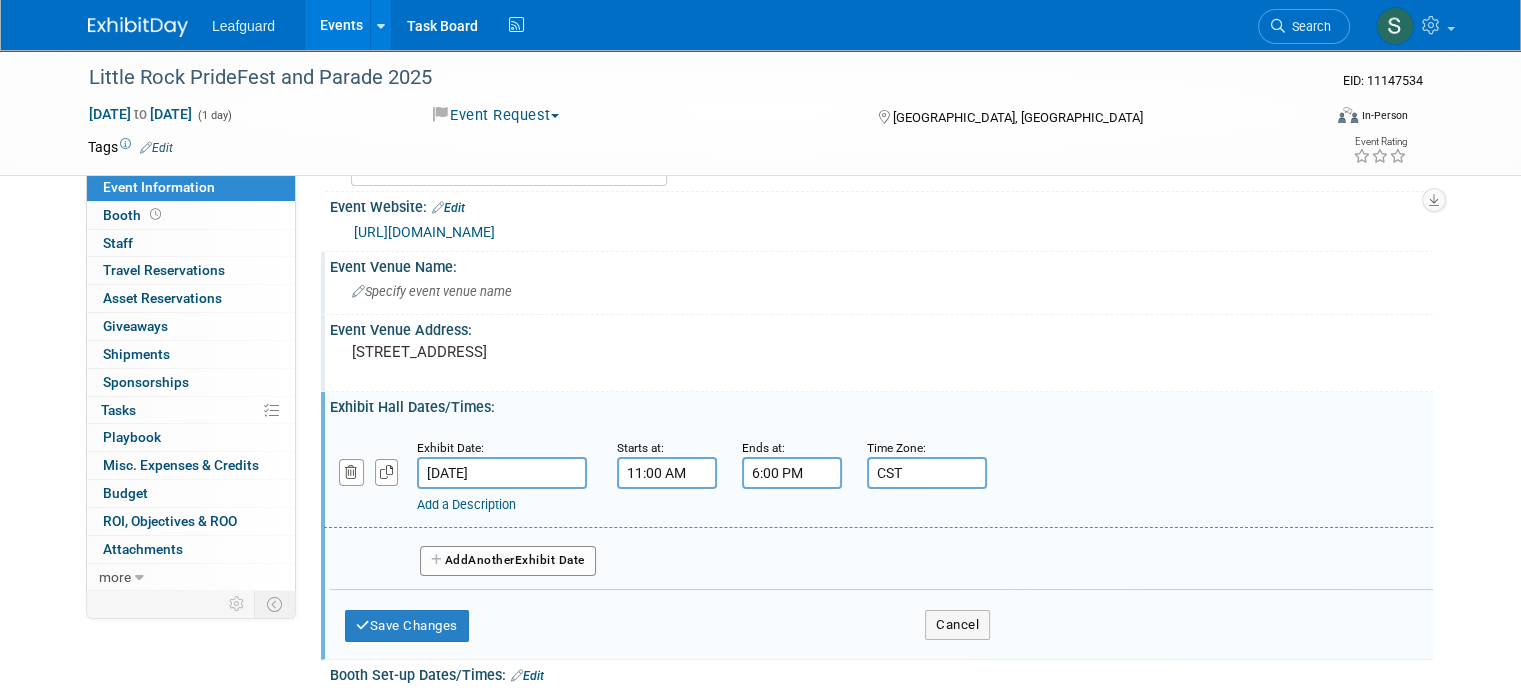 scroll, scrollTop: 100, scrollLeft: 0, axis: vertical 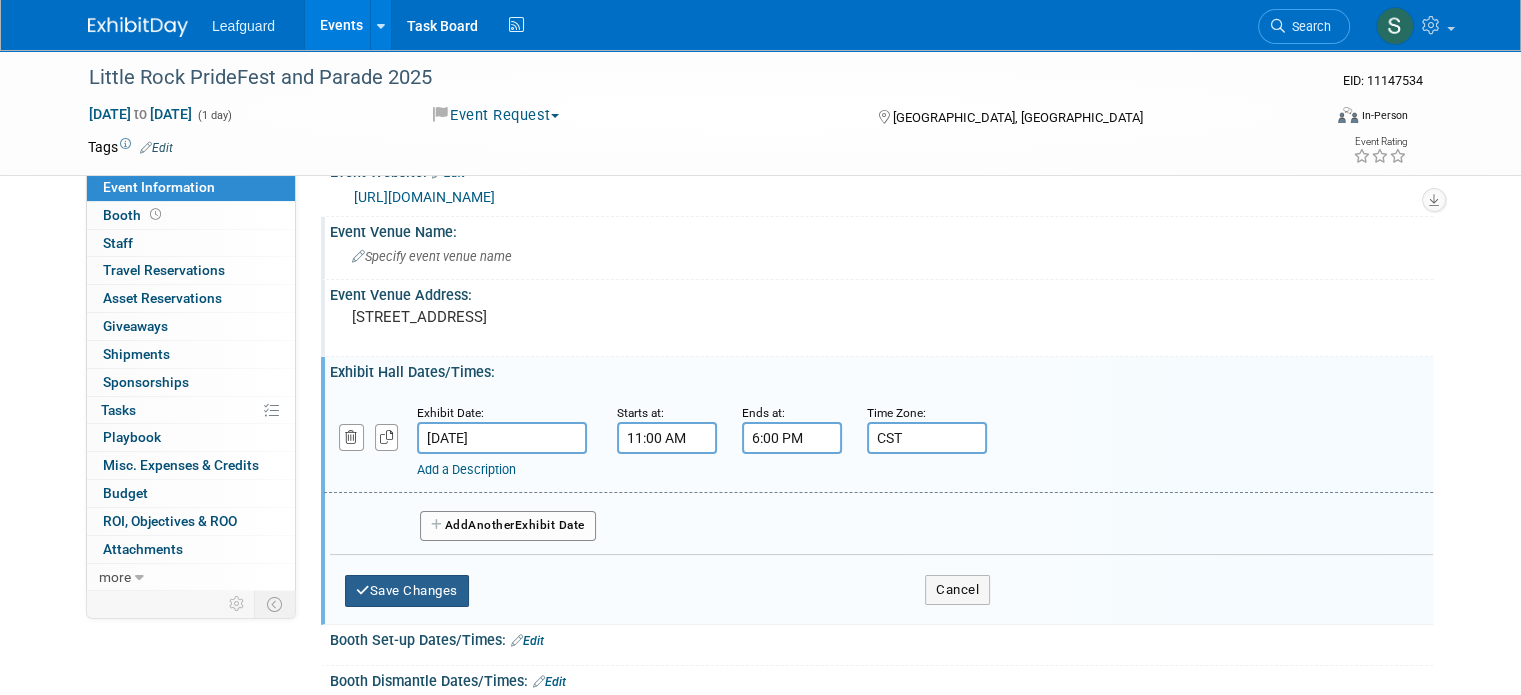type on "CST" 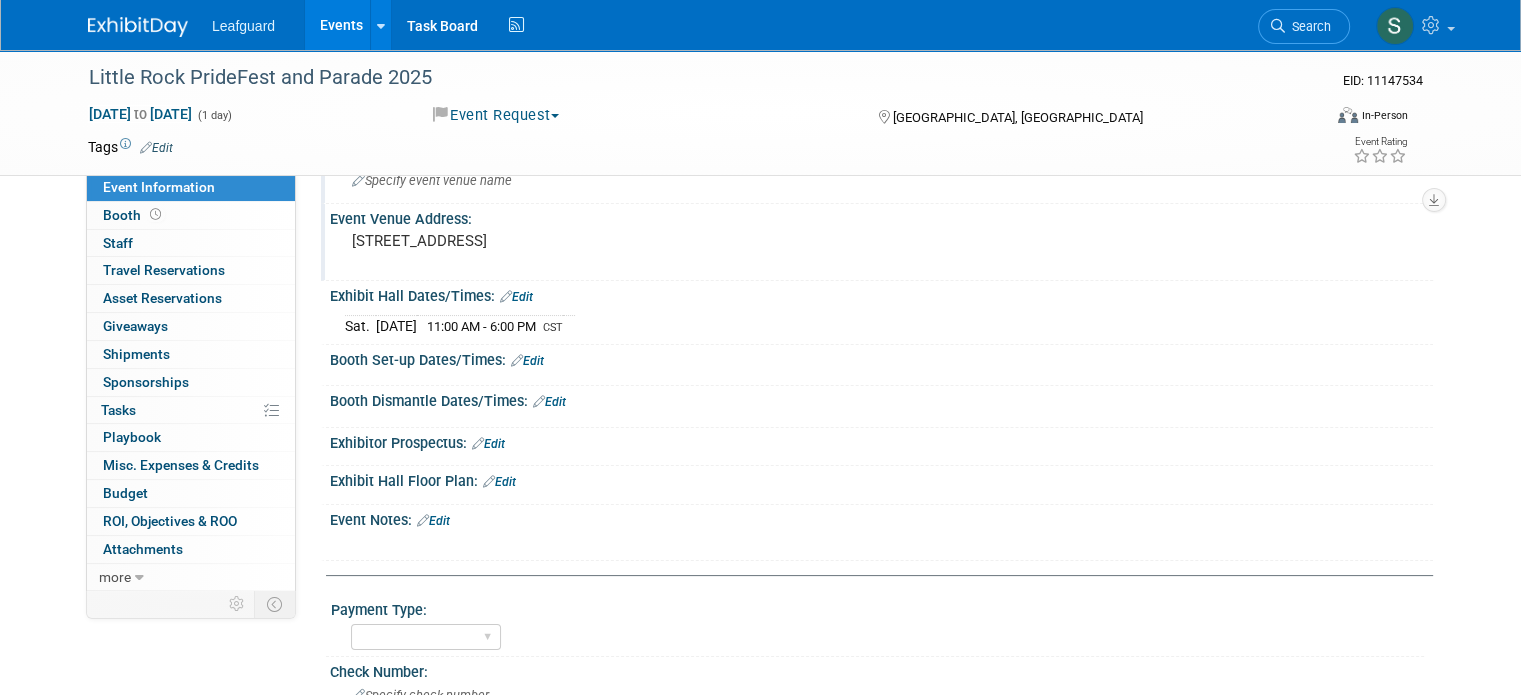 scroll, scrollTop: 200, scrollLeft: 0, axis: vertical 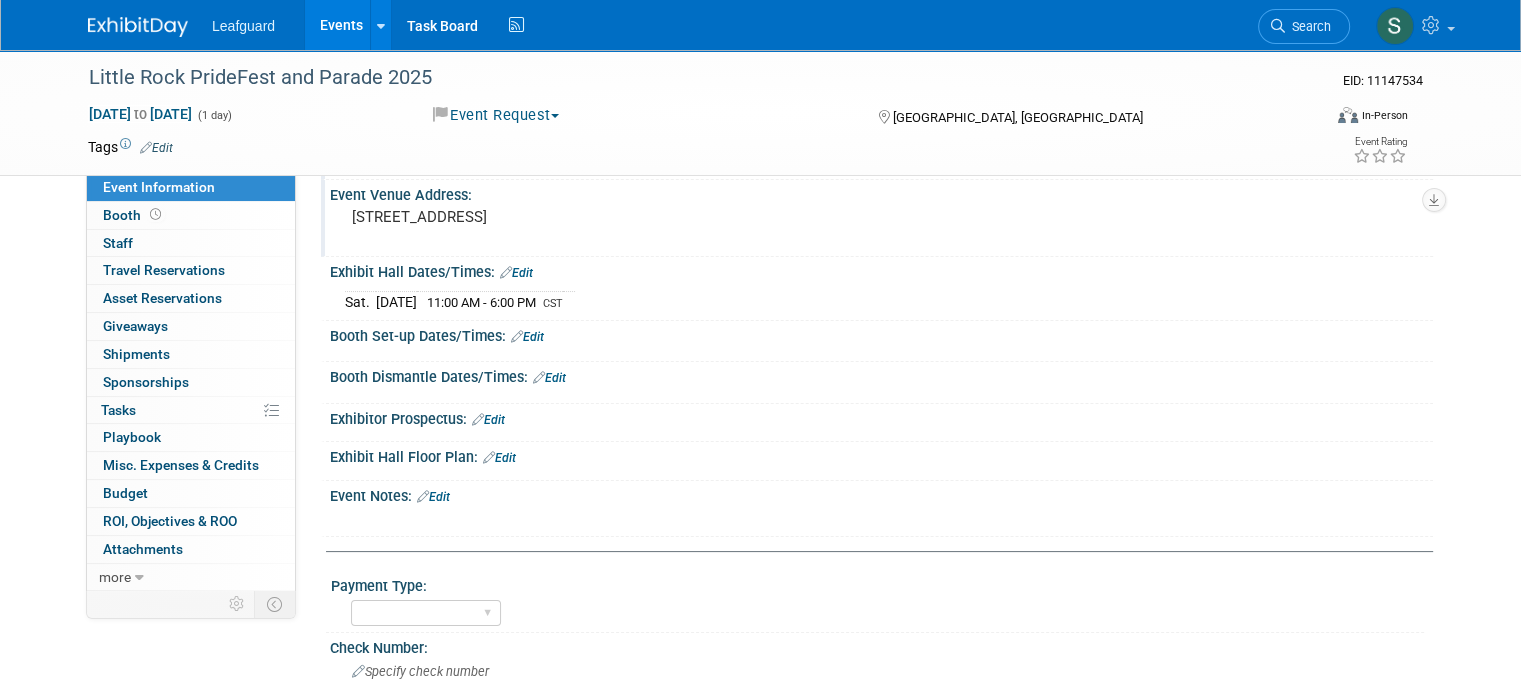 click on "Edit" at bounding box center [527, 337] 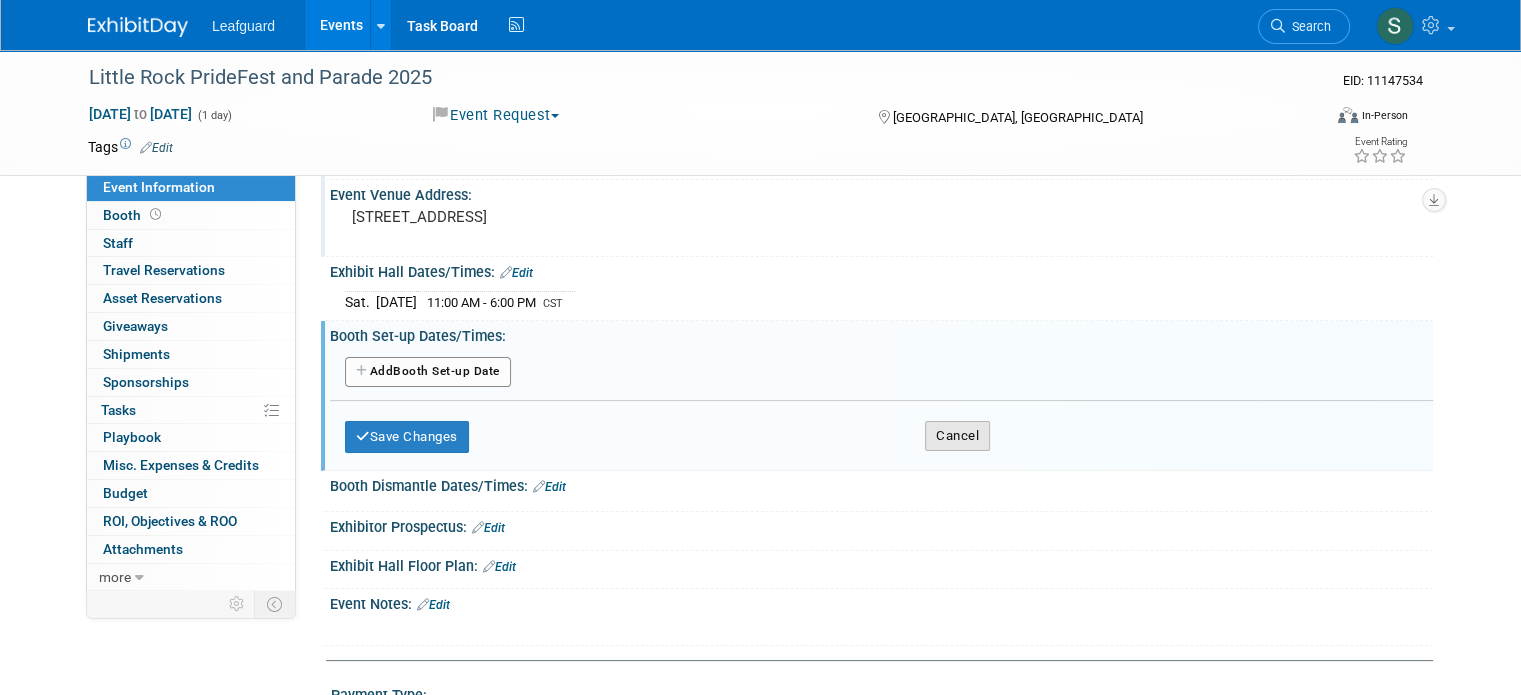click on "Cancel" at bounding box center [957, 436] 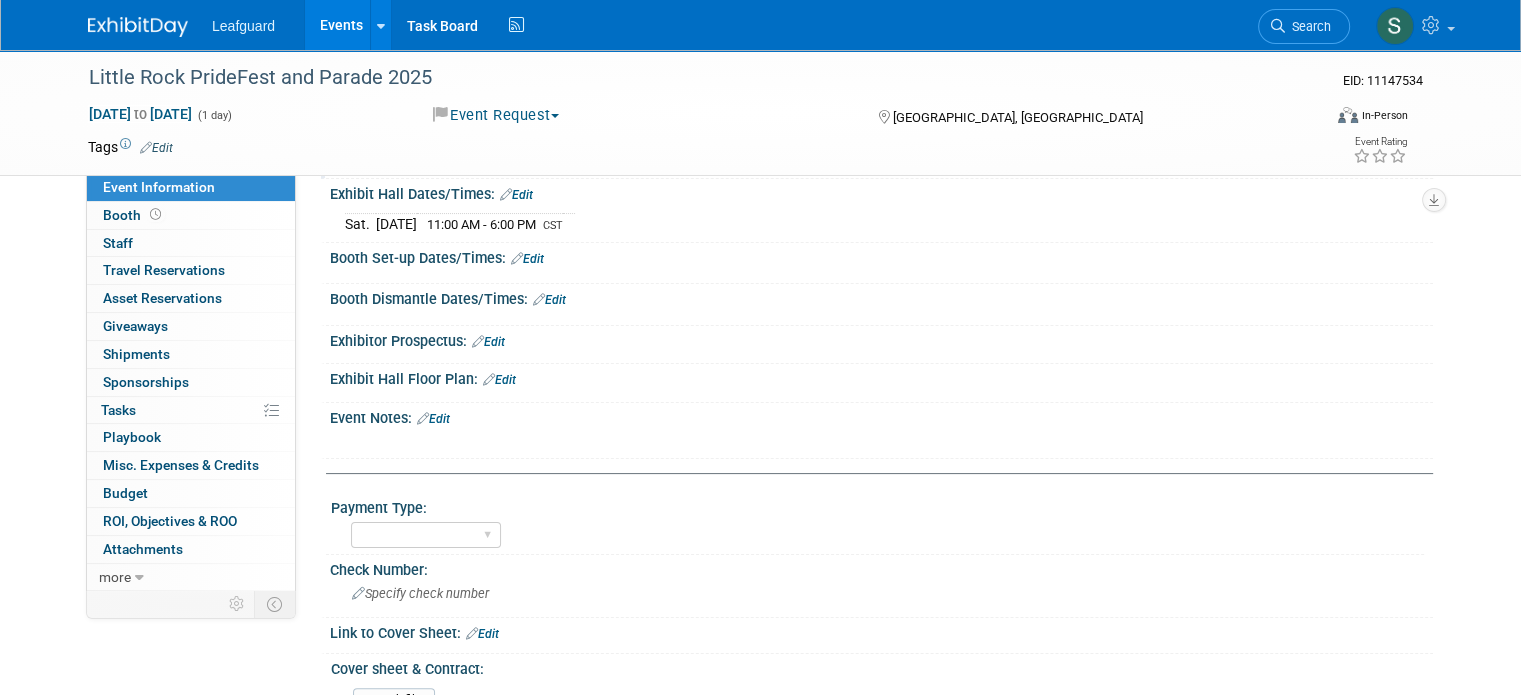 scroll, scrollTop: 300, scrollLeft: 0, axis: vertical 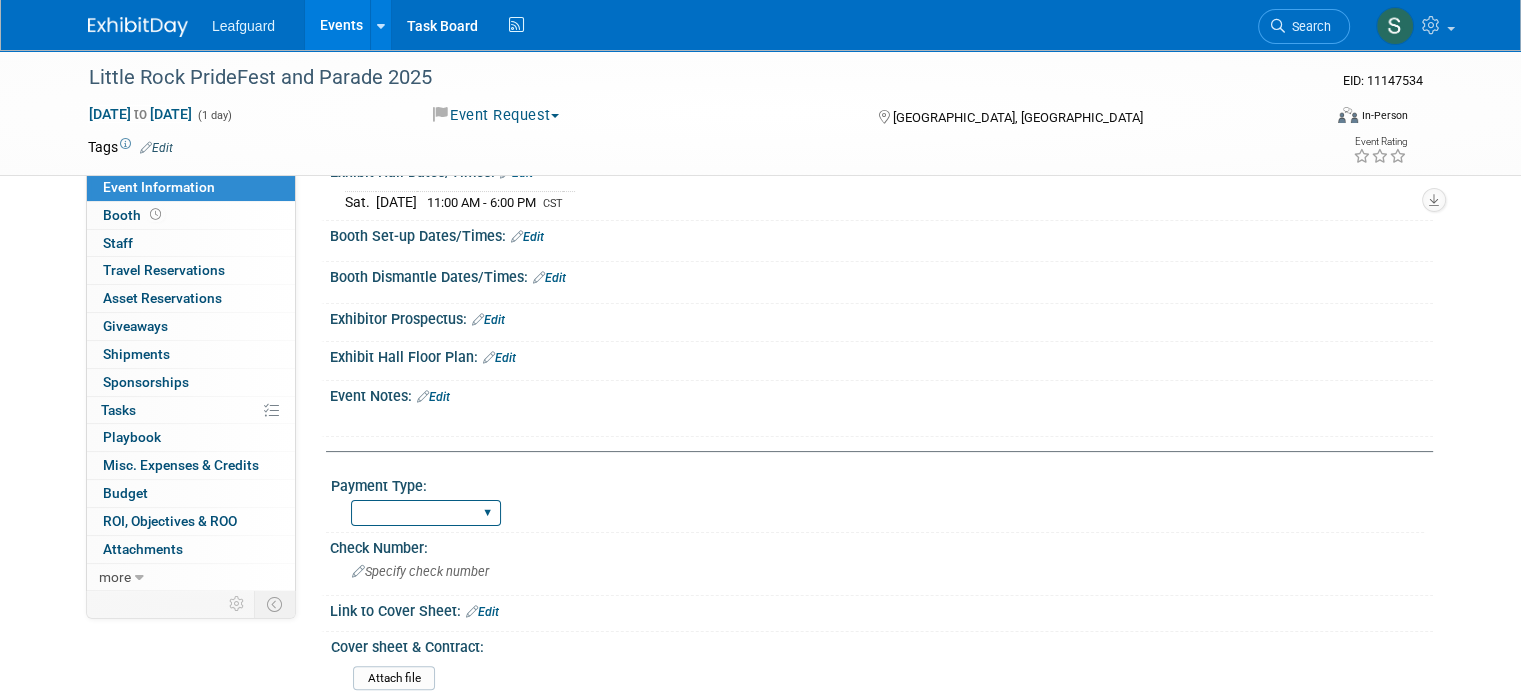 click on "Cash/Expense
Check
Credit Card
Free" at bounding box center (426, 513) 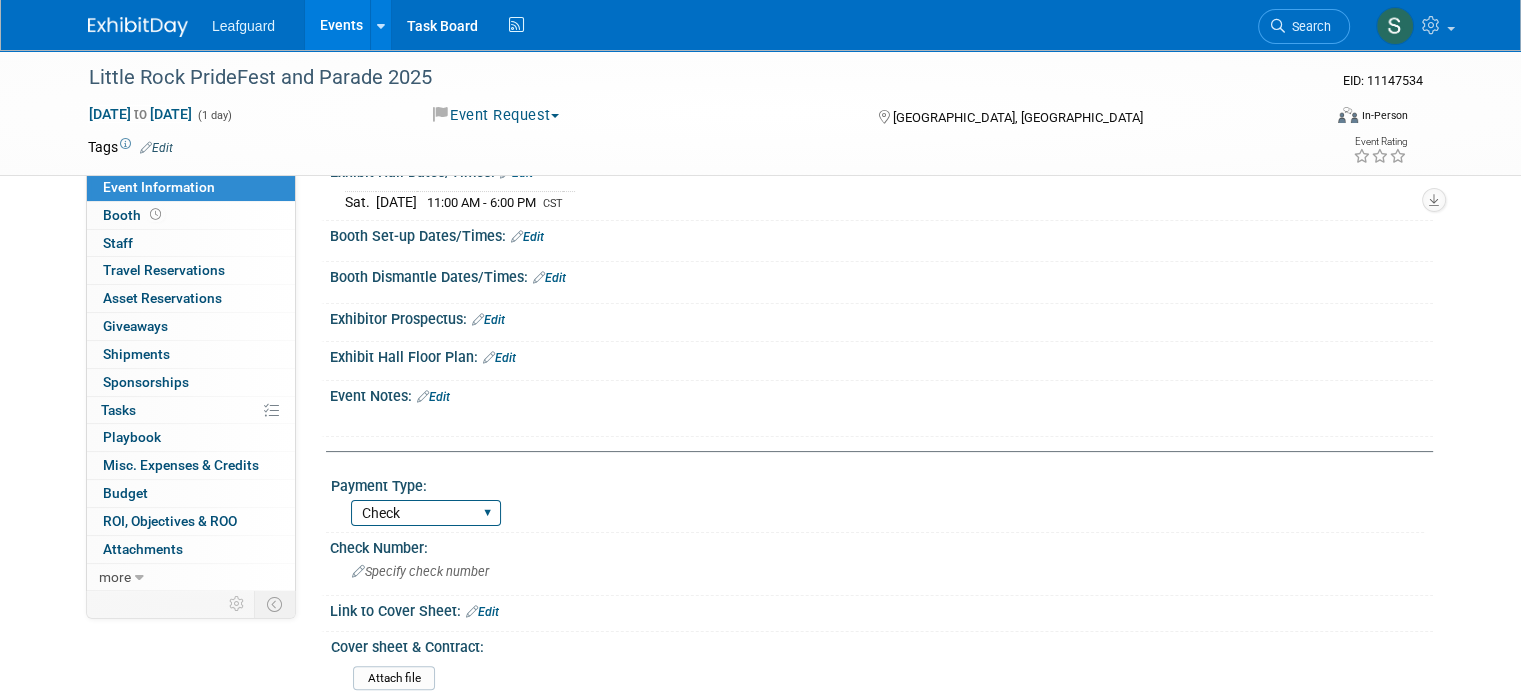 click on "Cash/Expense
Check
Credit Card
Free" at bounding box center (426, 513) 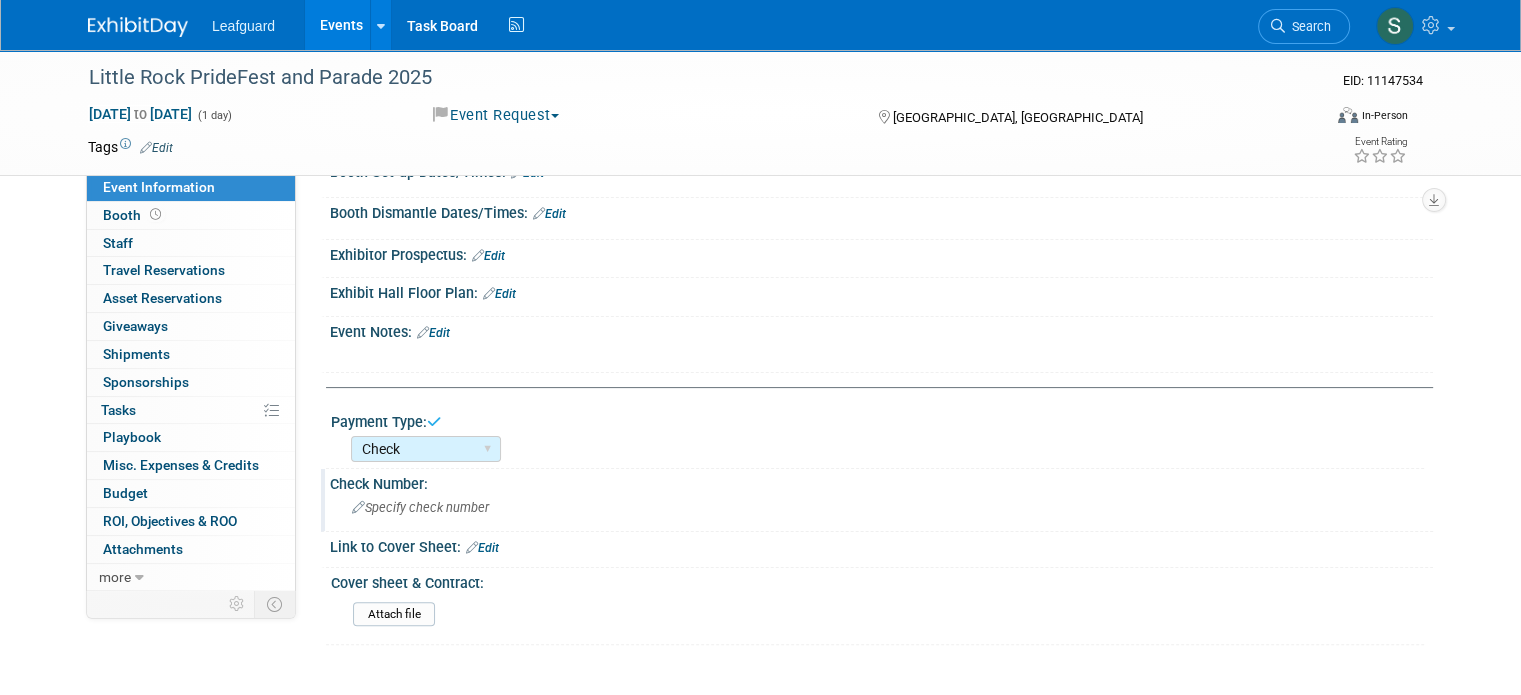 scroll, scrollTop: 400, scrollLeft: 0, axis: vertical 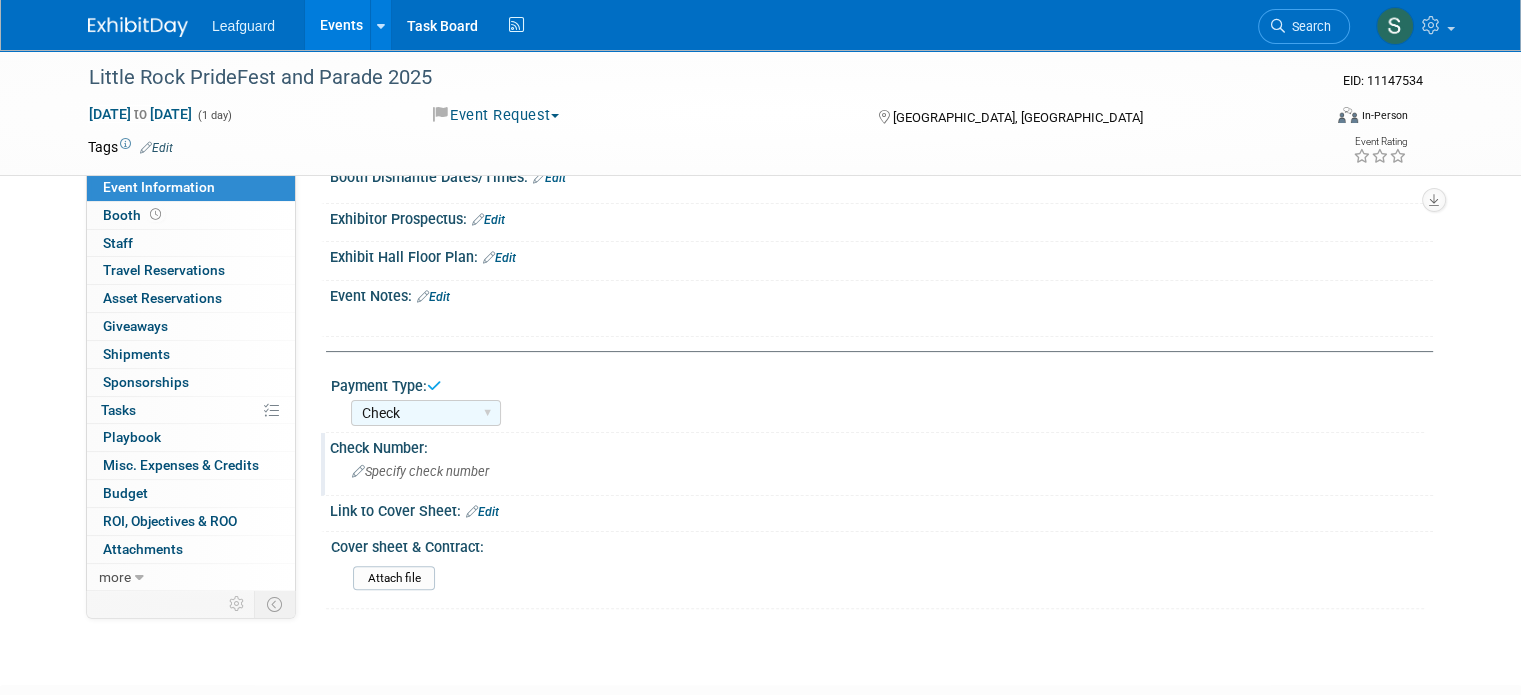 click on "Specify check number" at bounding box center [420, 471] 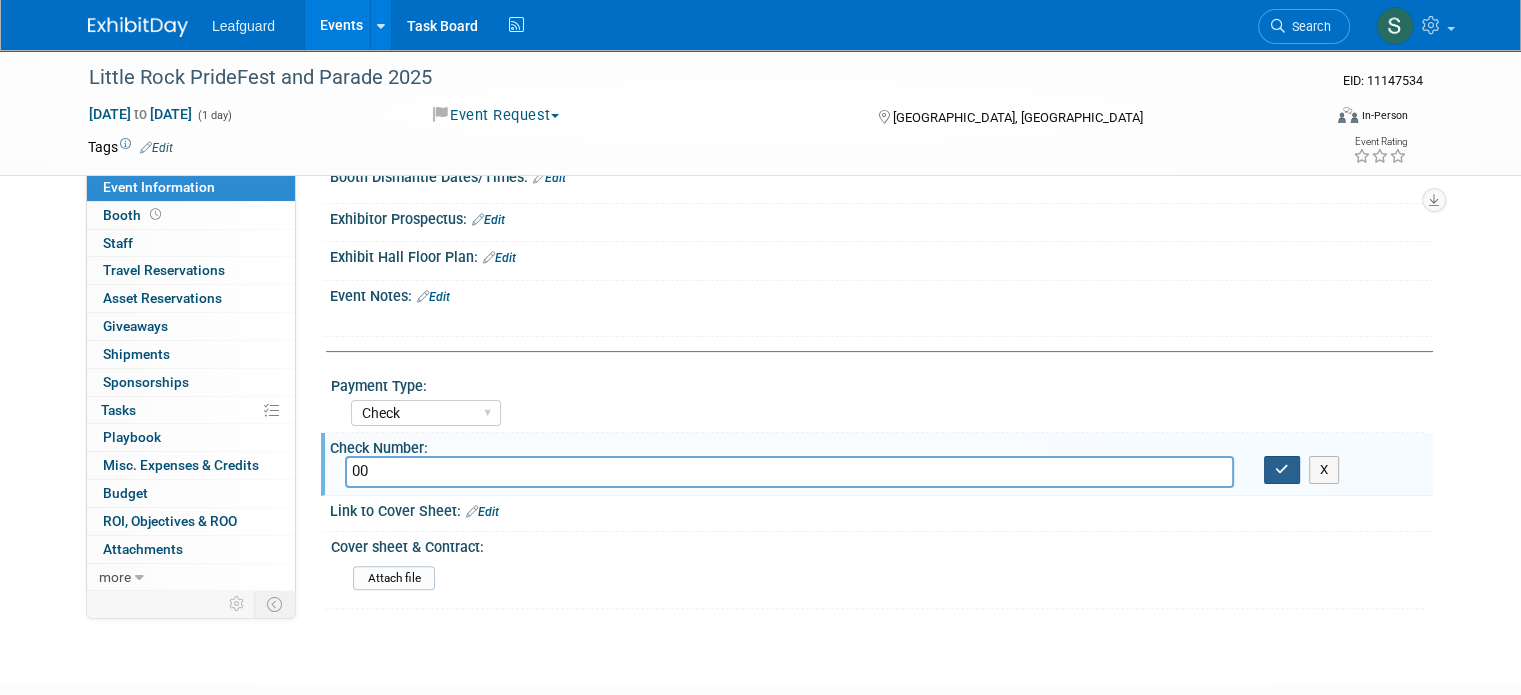 type on "00" 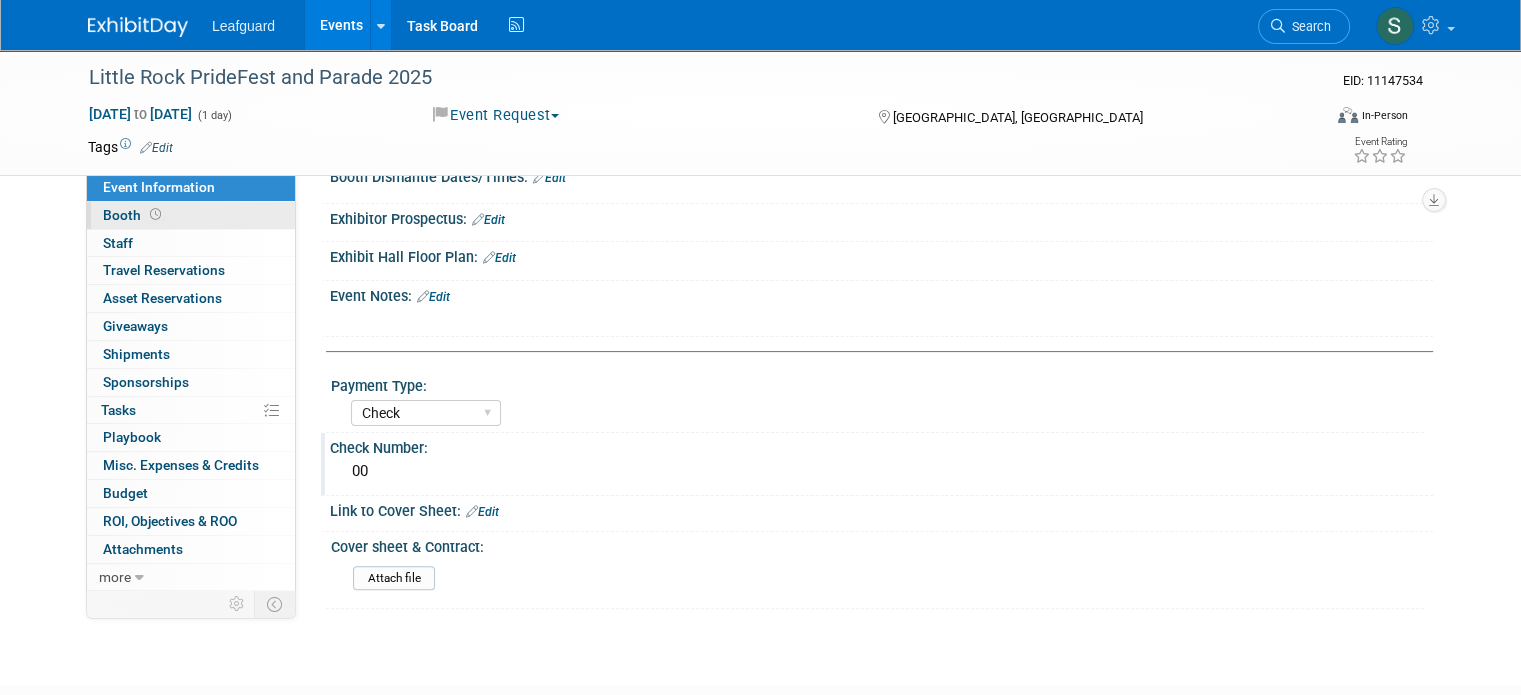 click on "Booth" at bounding box center [191, 215] 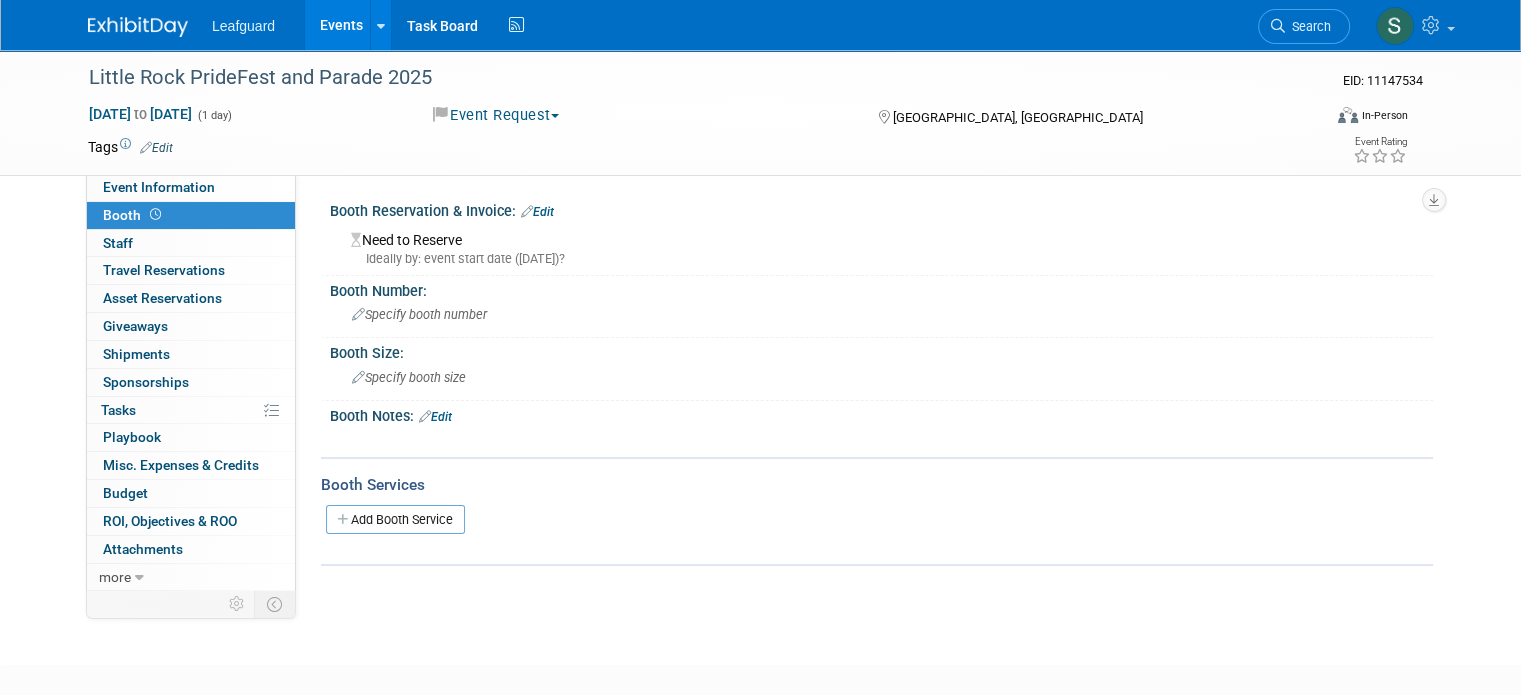 click on "Need to Reserve                 Ideally by: event start date (Sat. Oct 18, 2025)?" at bounding box center [881, 246] 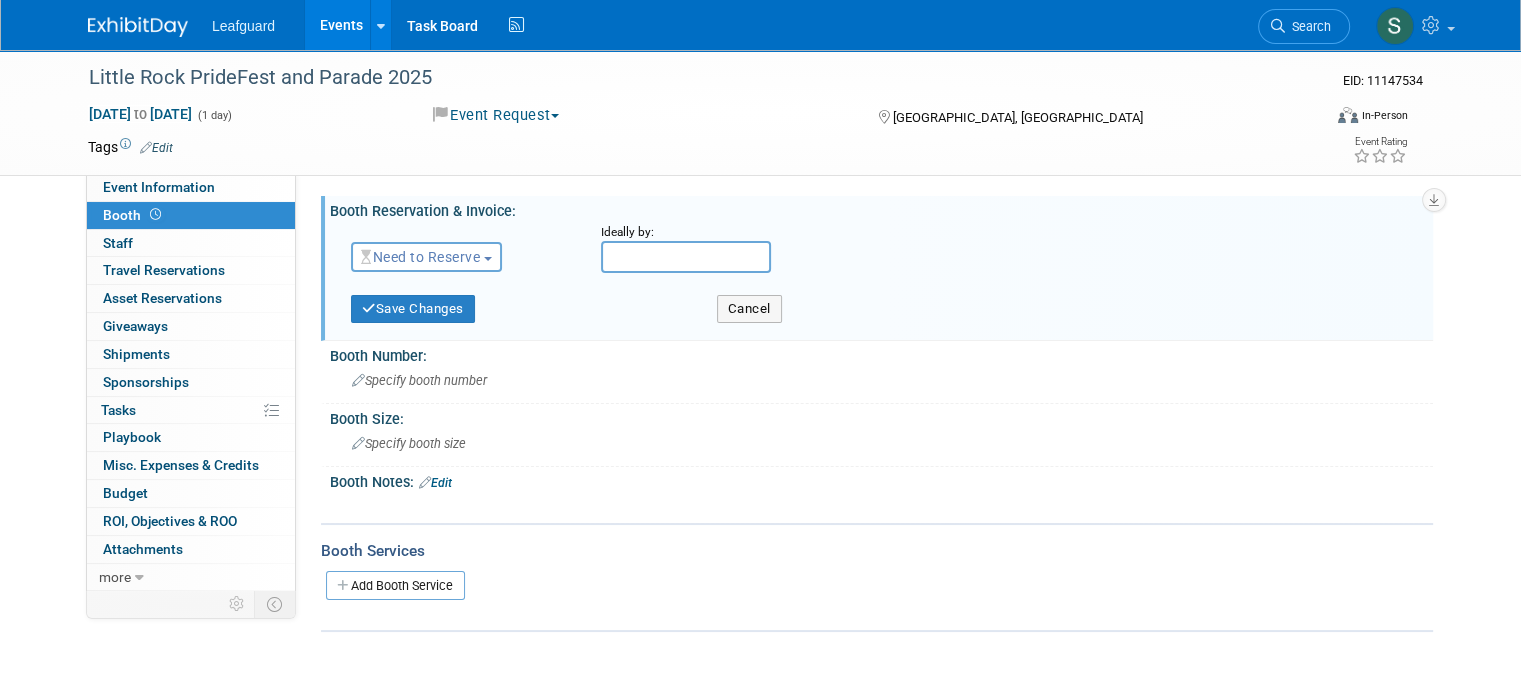 click on "Need to Reserve" at bounding box center (420, 257) 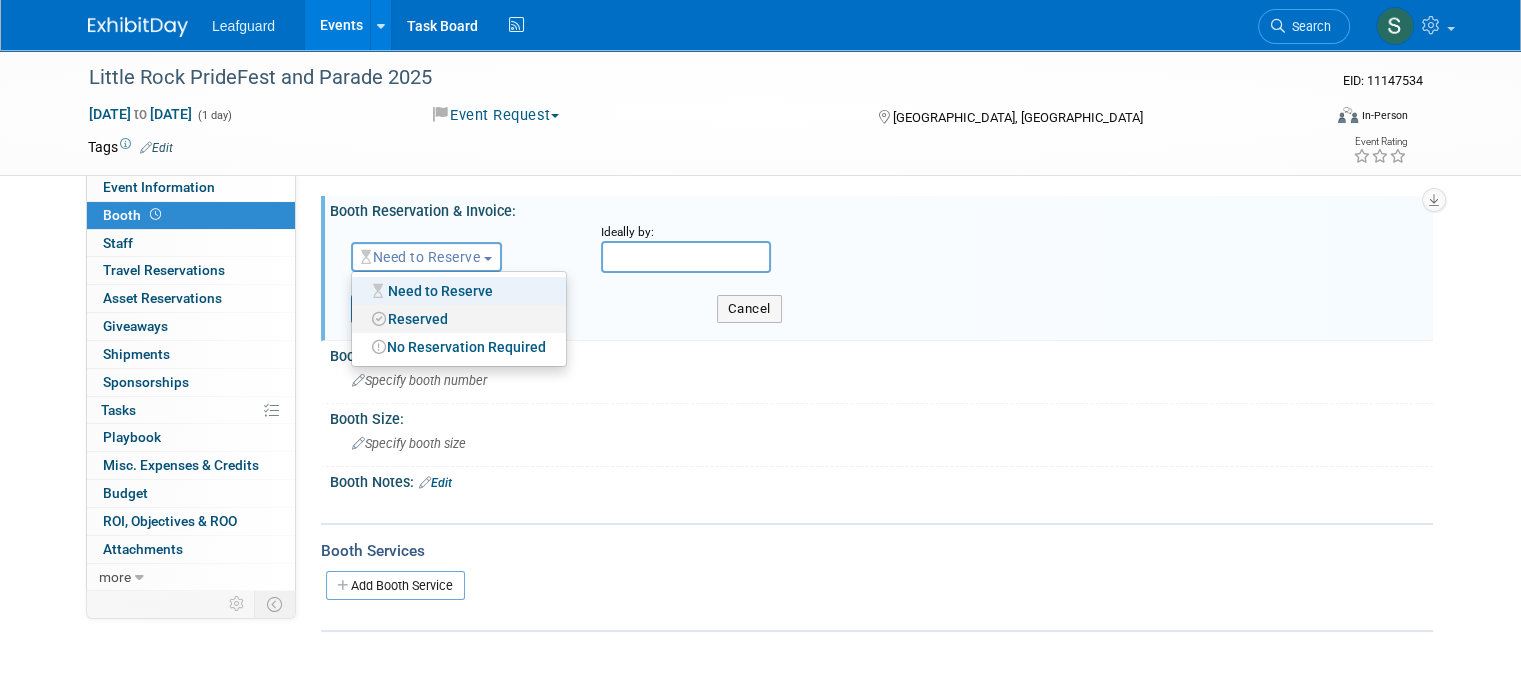 click on "Reserved" at bounding box center (459, 319) 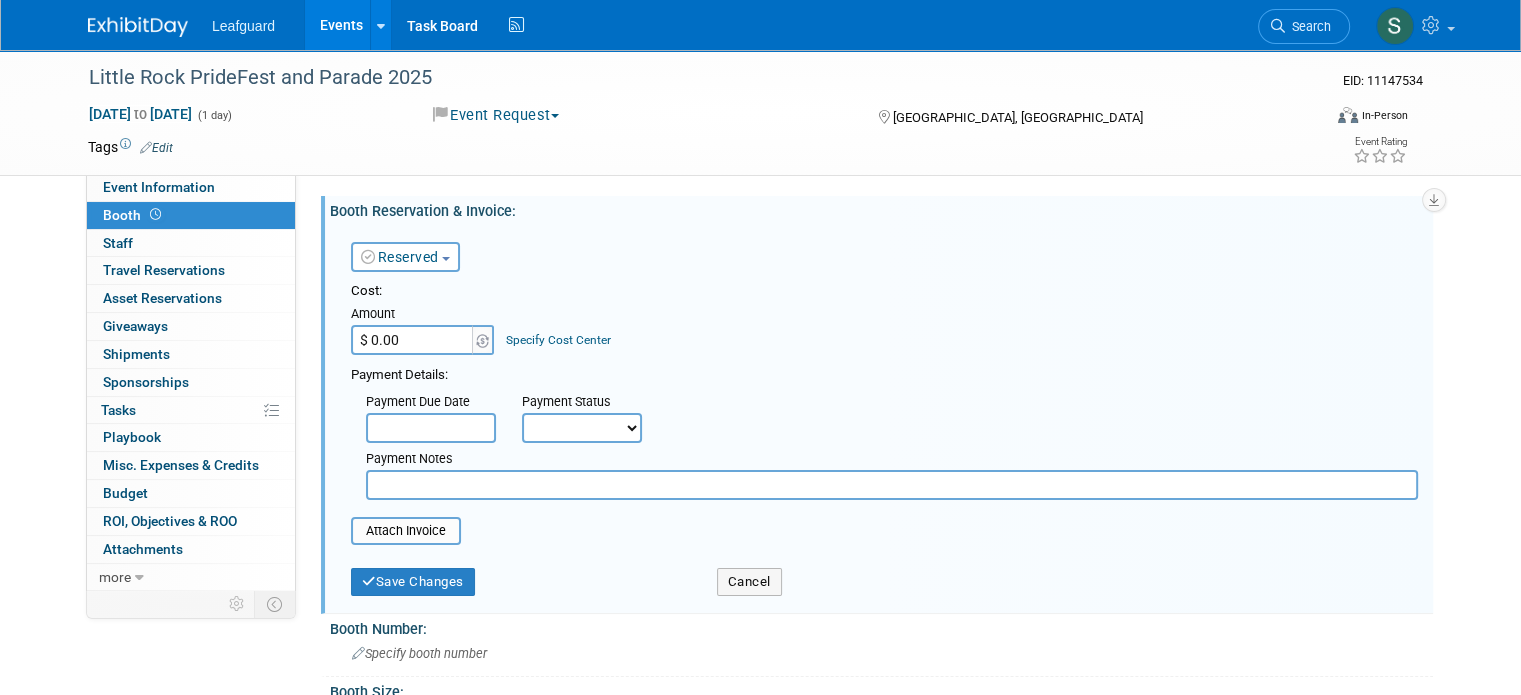 click on "$ 0.00" at bounding box center (413, 340) 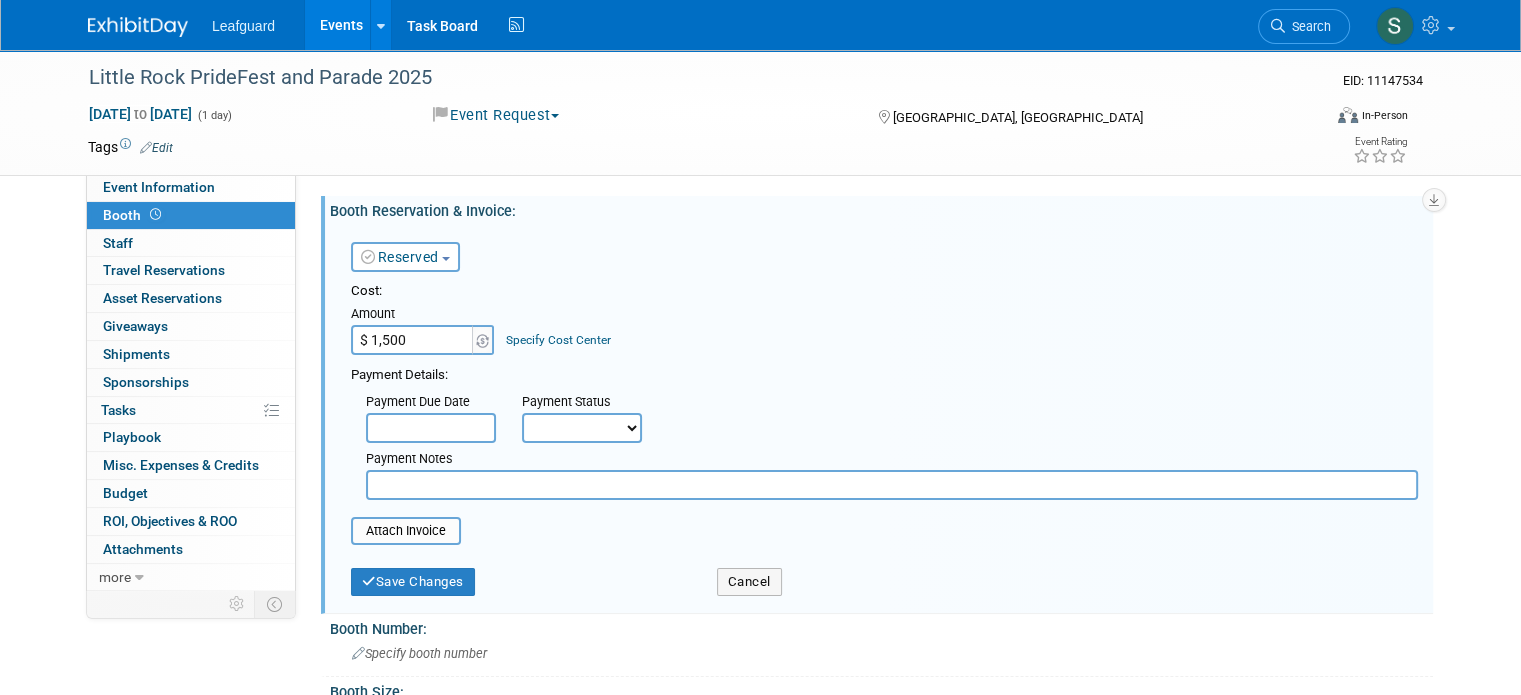 type on "$ 1,500.00" 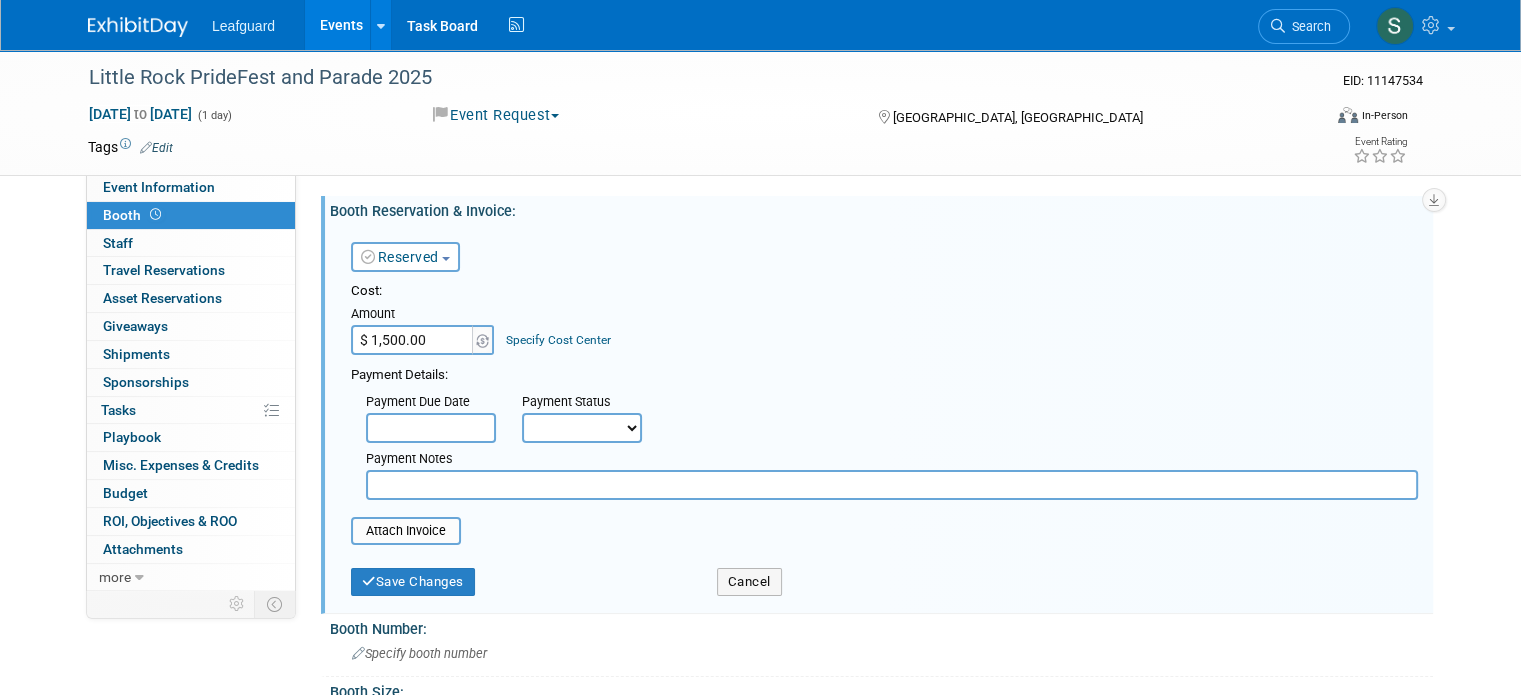 click on "Payment Details:" at bounding box center (884, 373) 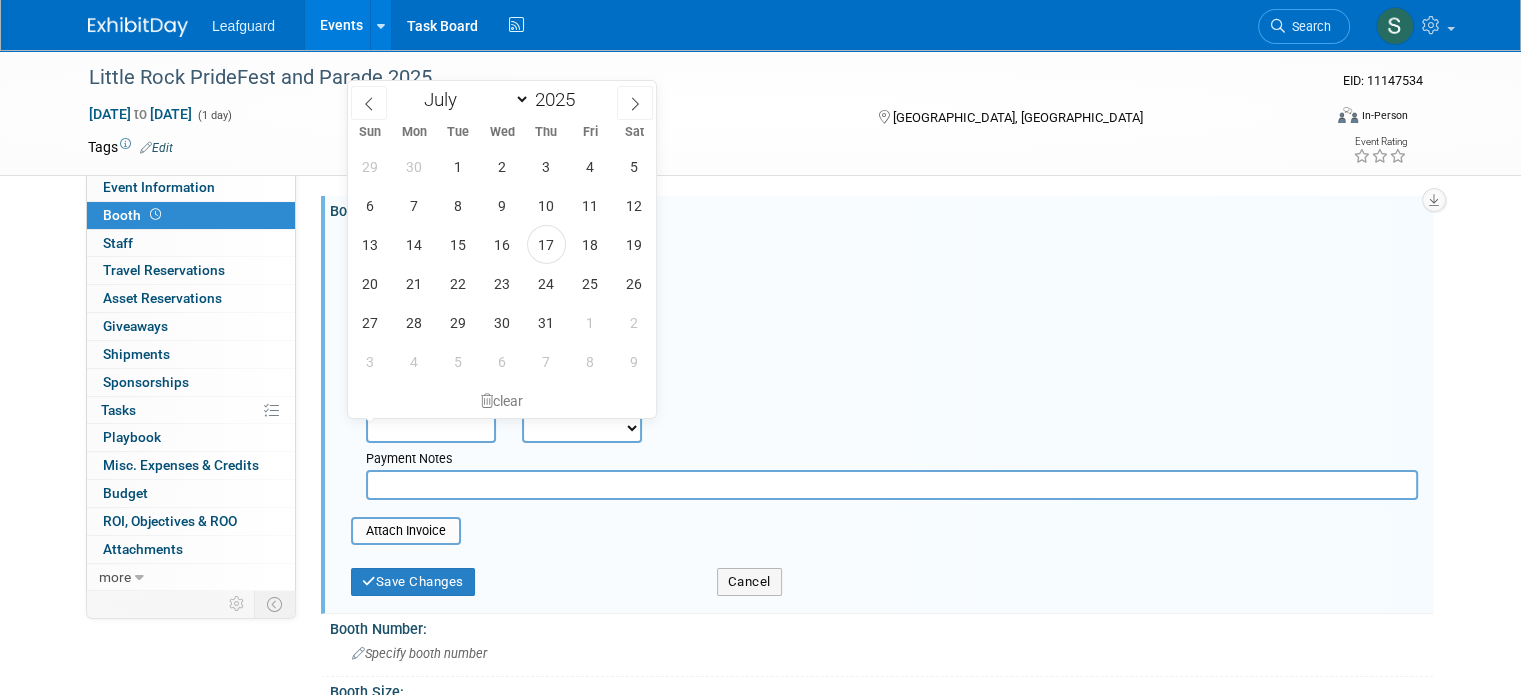 click at bounding box center (431, 428) 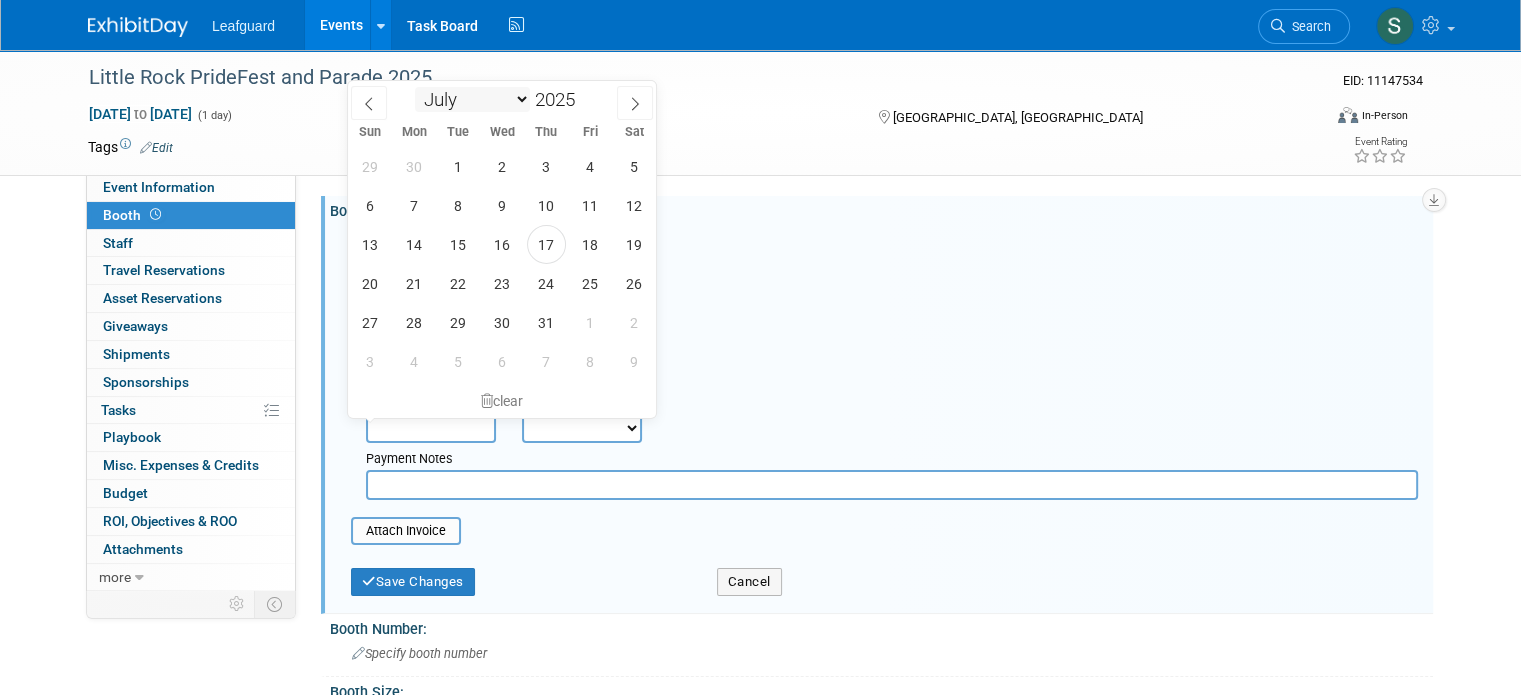 click on "January February March April May June July August September October November December" at bounding box center (472, 99) 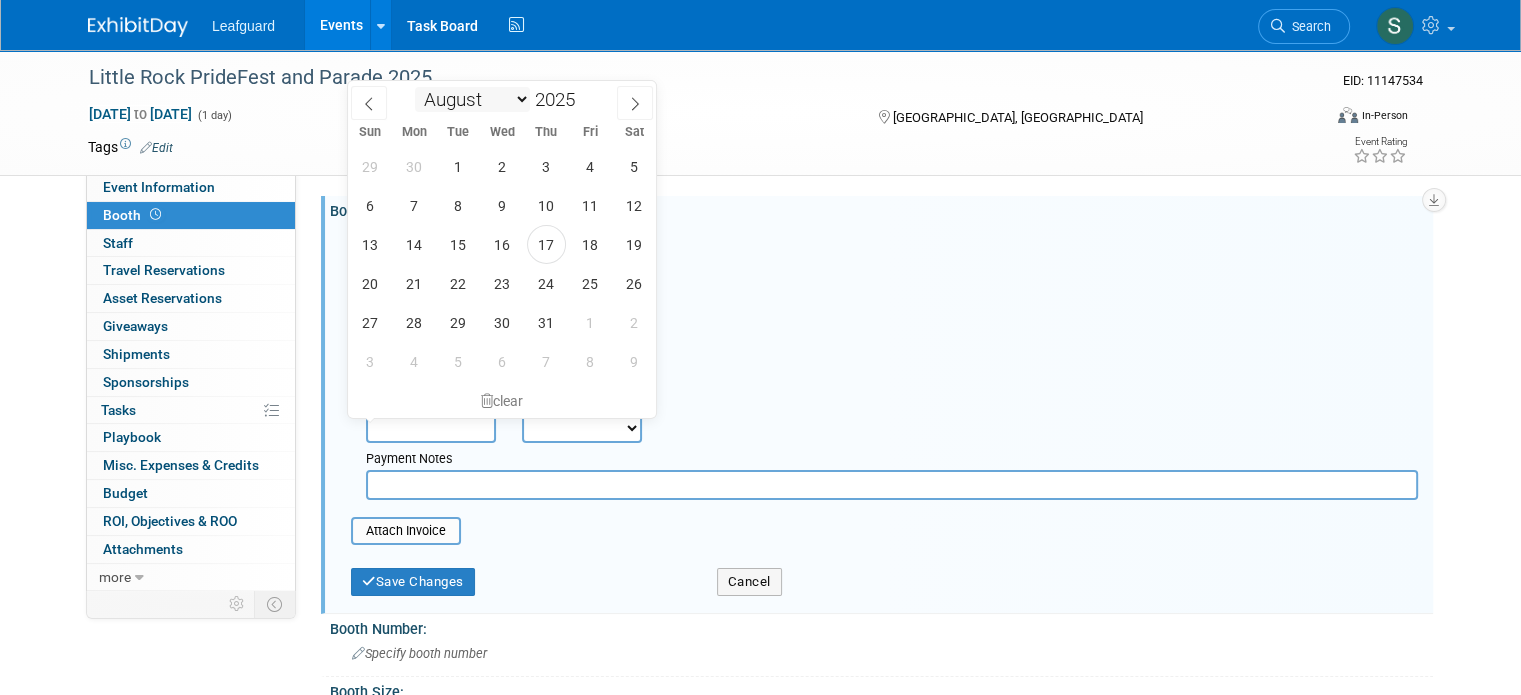 click on "January February March April May June July August September October November December" at bounding box center [472, 99] 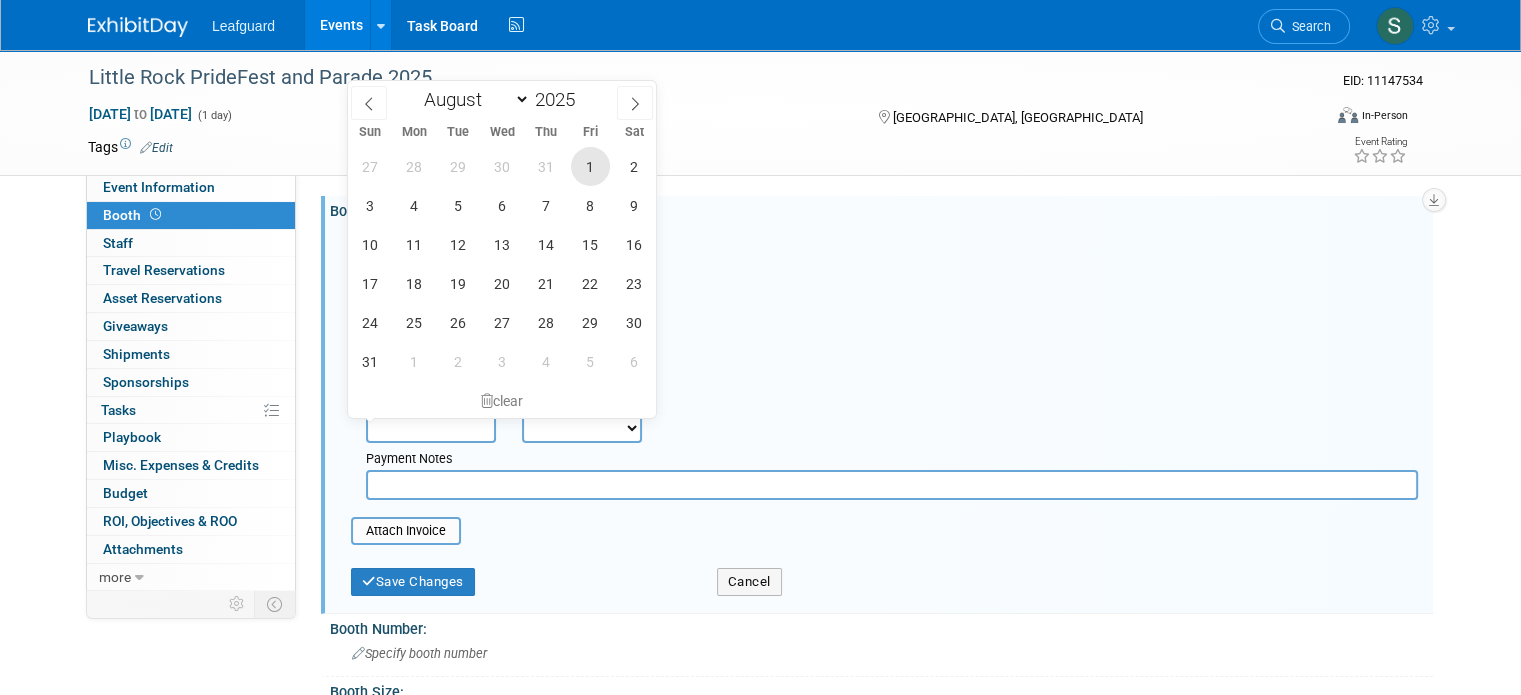 click on "1" at bounding box center [590, 166] 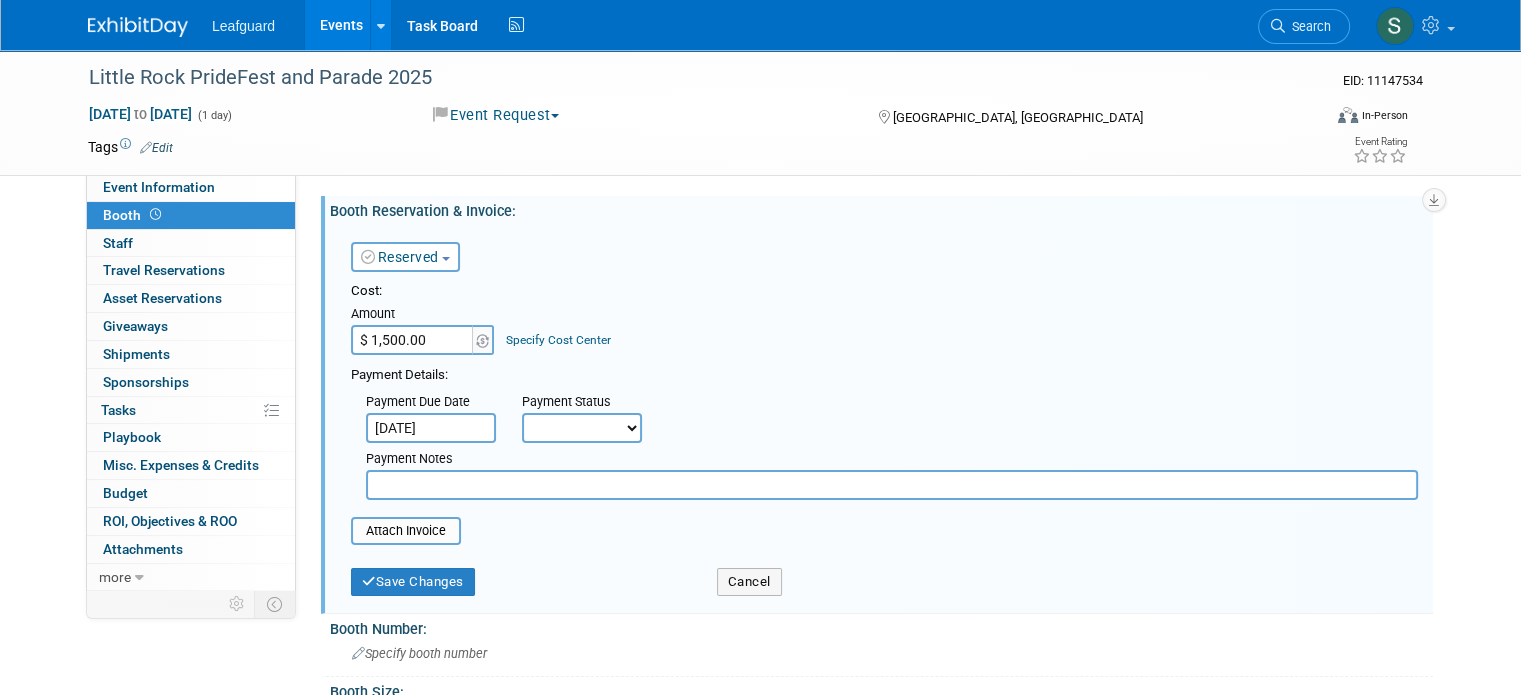 click on "Not Paid Yet
Partially Paid
Paid in Full" at bounding box center (582, 428) 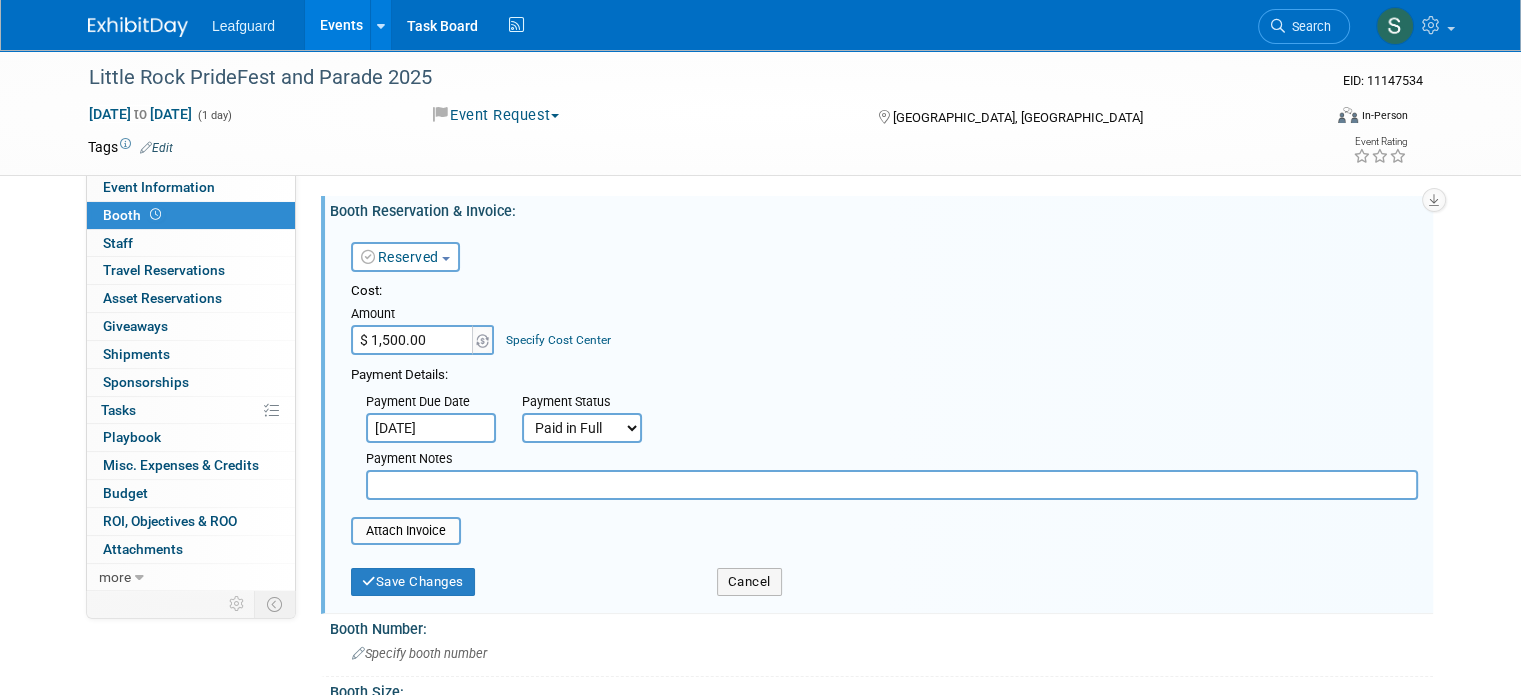 click on "Not Paid Yet
Partially Paid
Paid in Full" at bounding box center [582, 428] 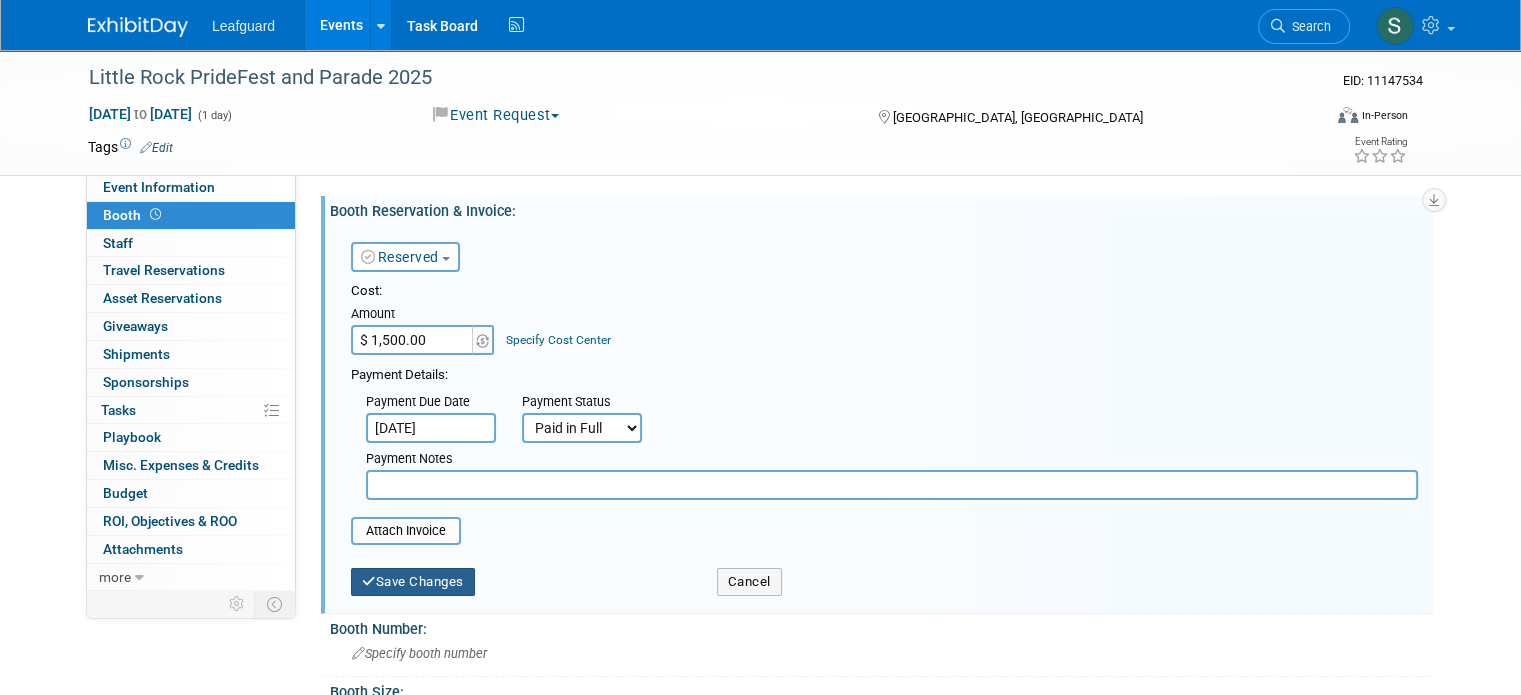 click on "Save Changes" at bounding box center [413, 582] 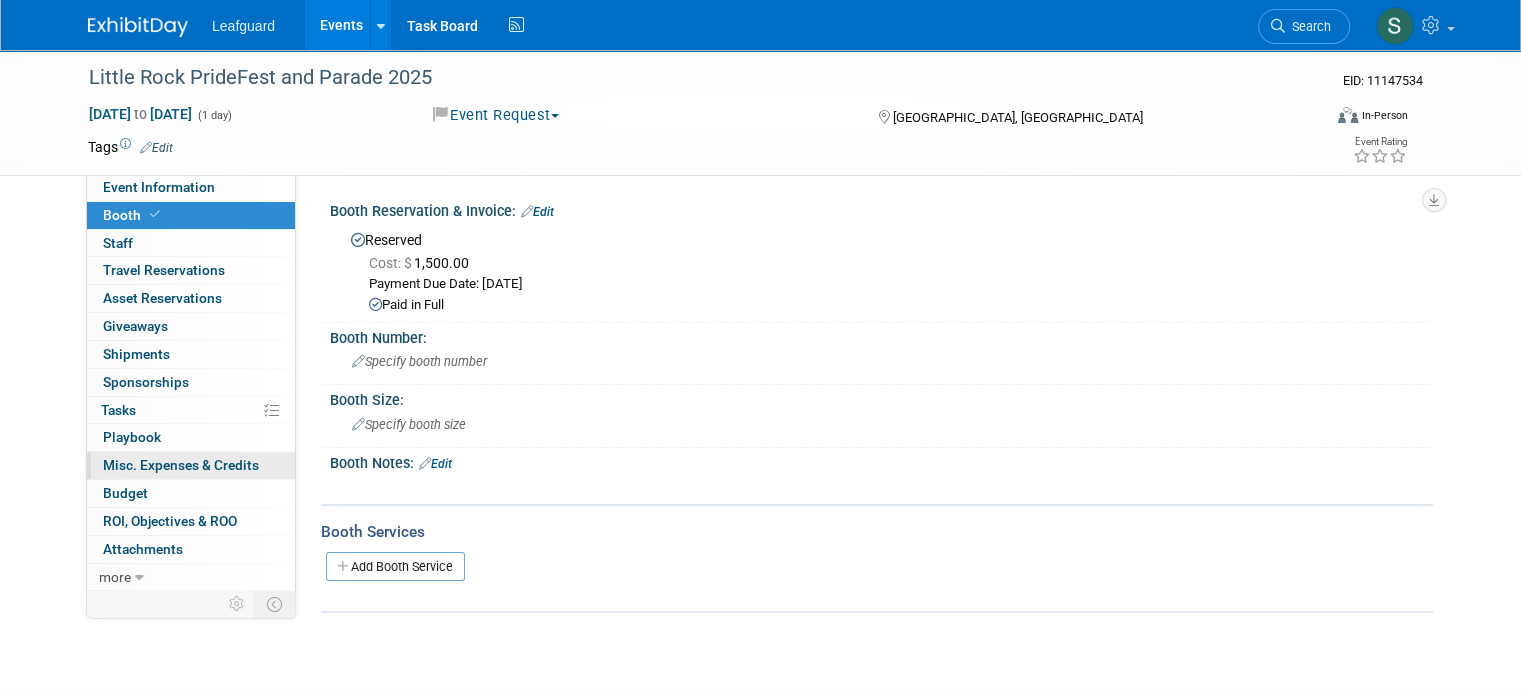 click on "Misc. Expenses & Credits 0" at bounding box center (181, 465) 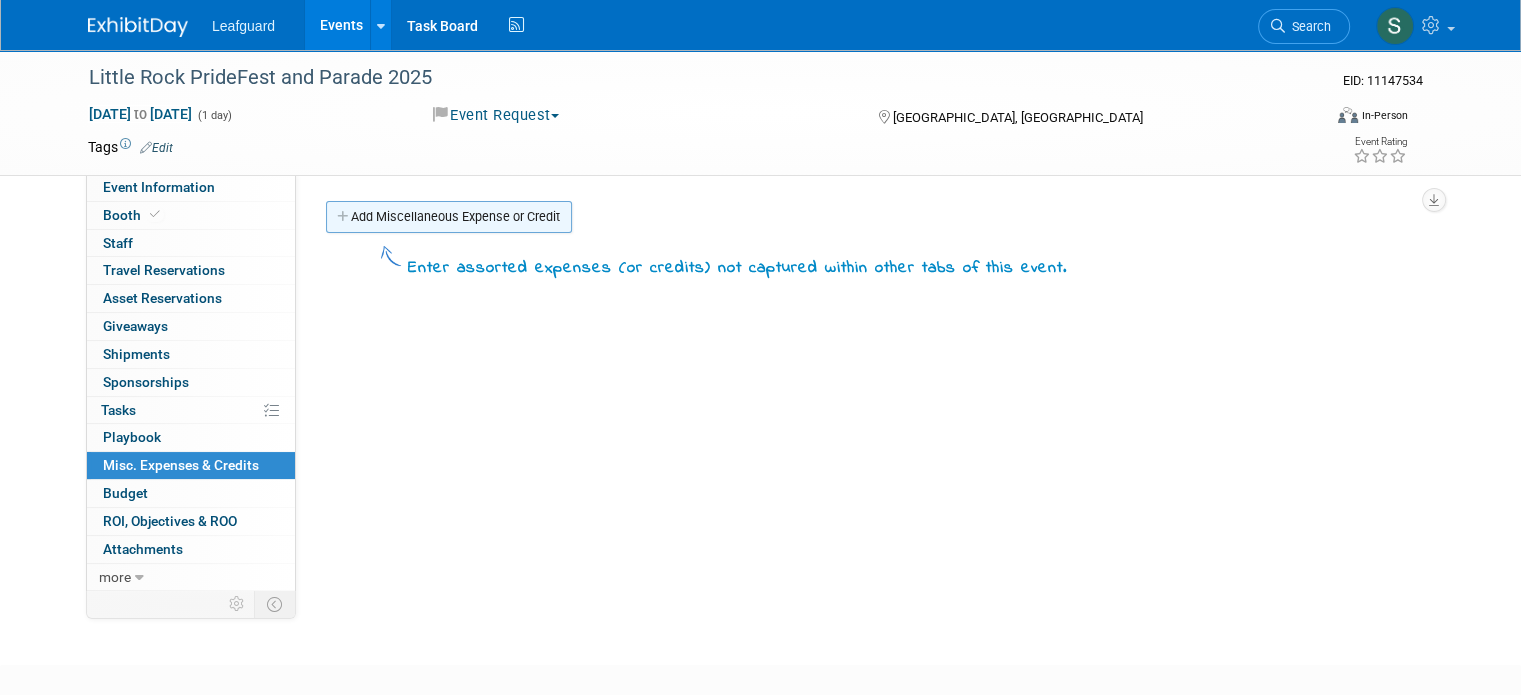 click on "Add Miscellaneous Expense or Credit" at bounding box center (449, 217) 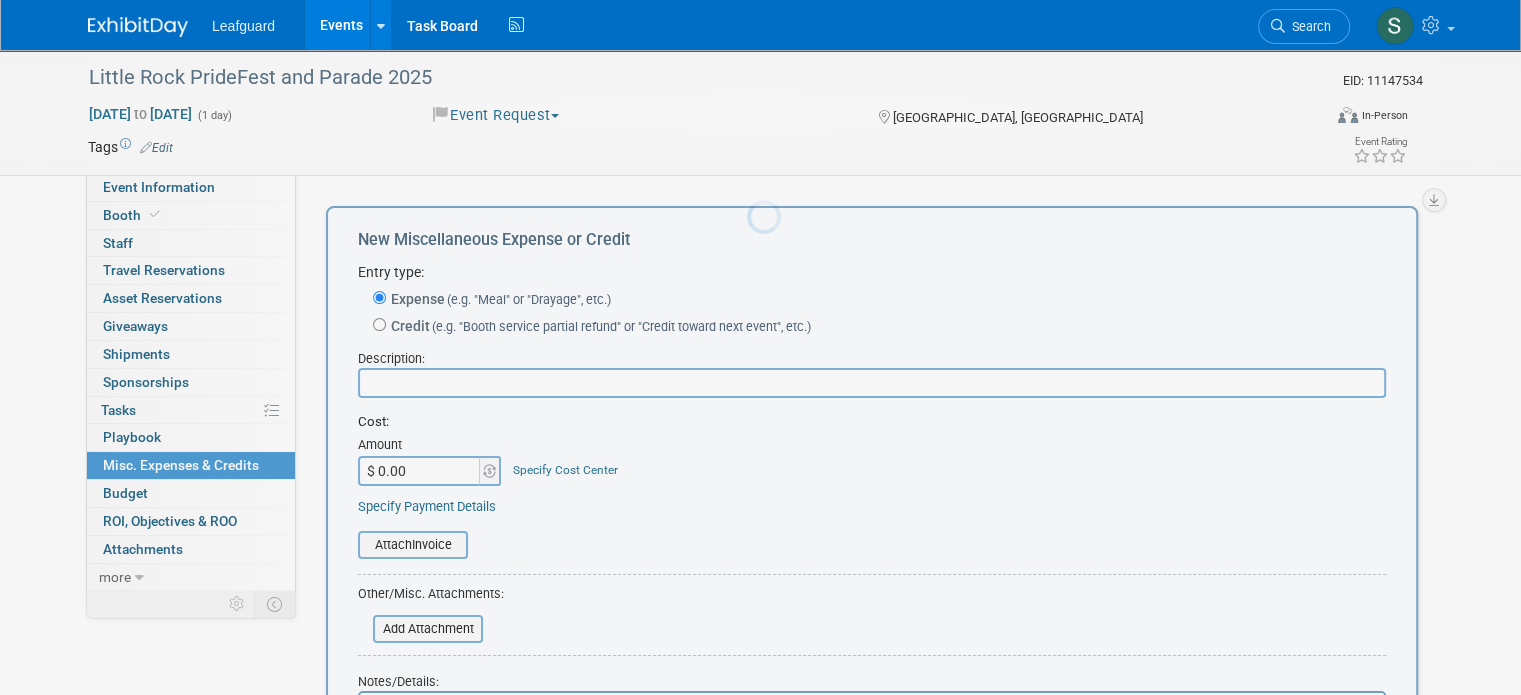 scroll, scrollTop: 0, scrollLeft: 0, axis: both 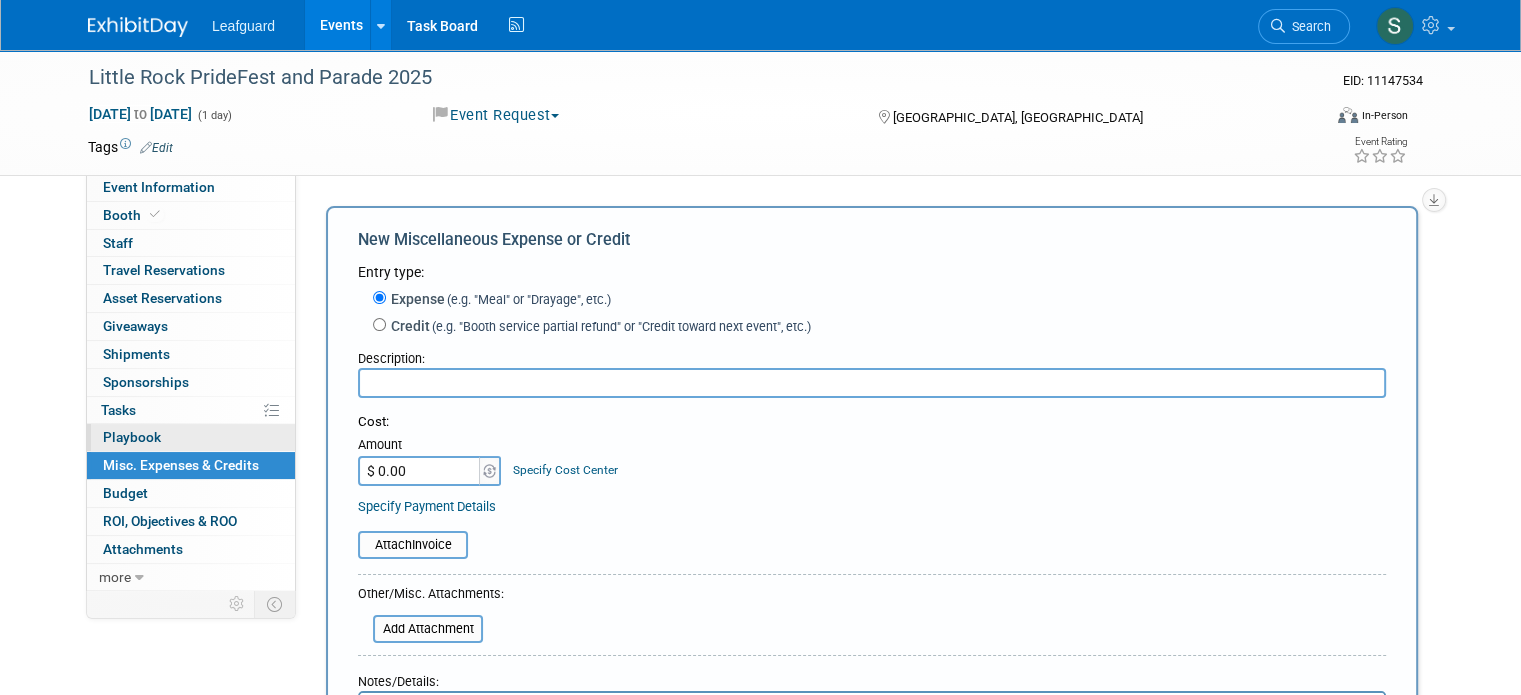 click on "0
Playbook 0" at bounding box center (191, 437) 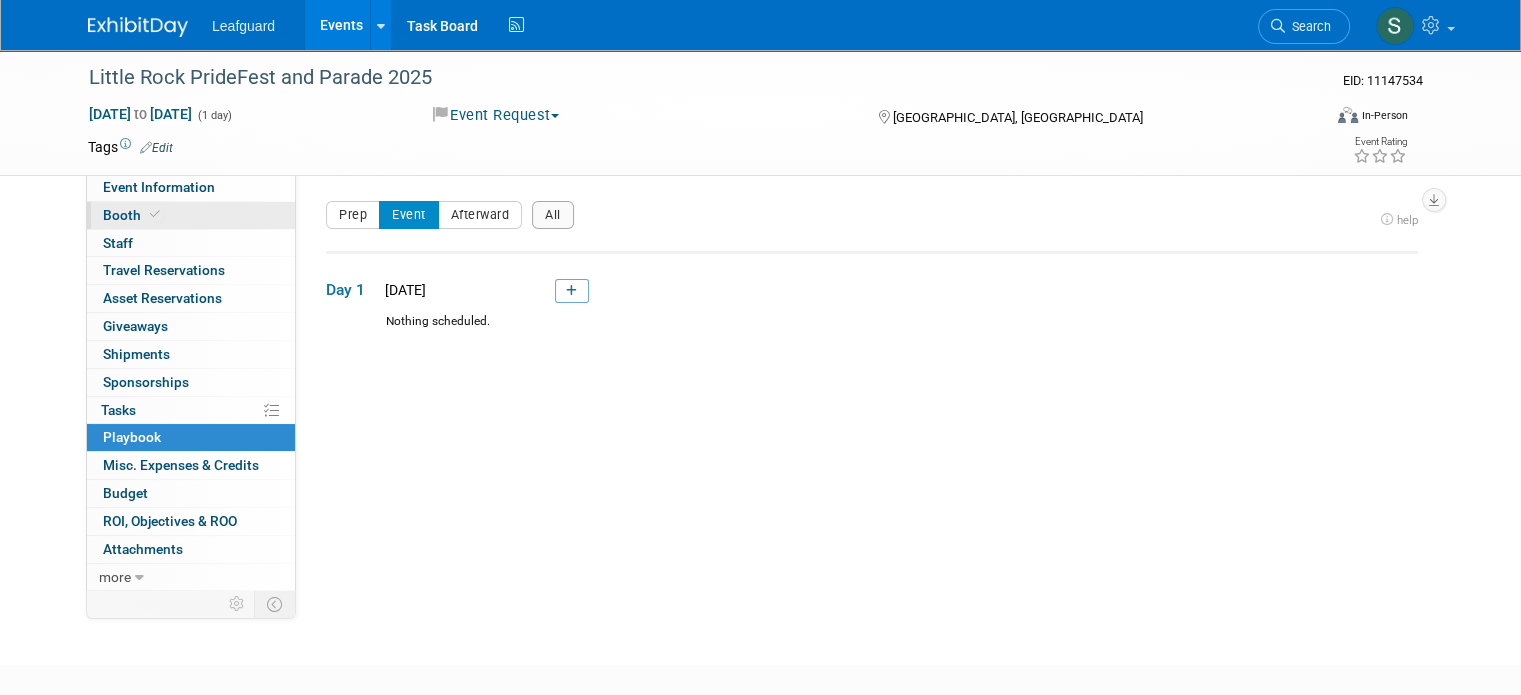 click on "Booth" at bounding box center (191, 215) 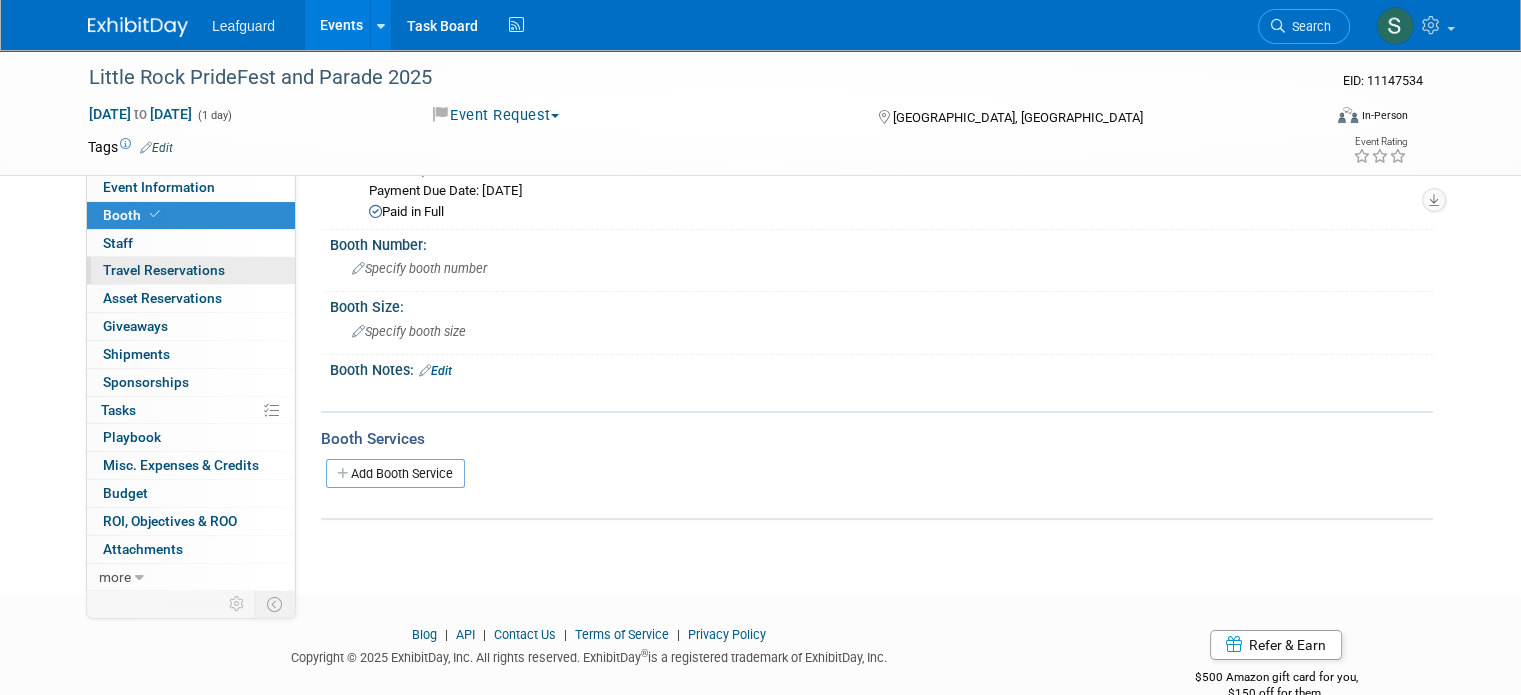 scroll, scrollTop: 130, scrollLeft: 0, axis: vertical 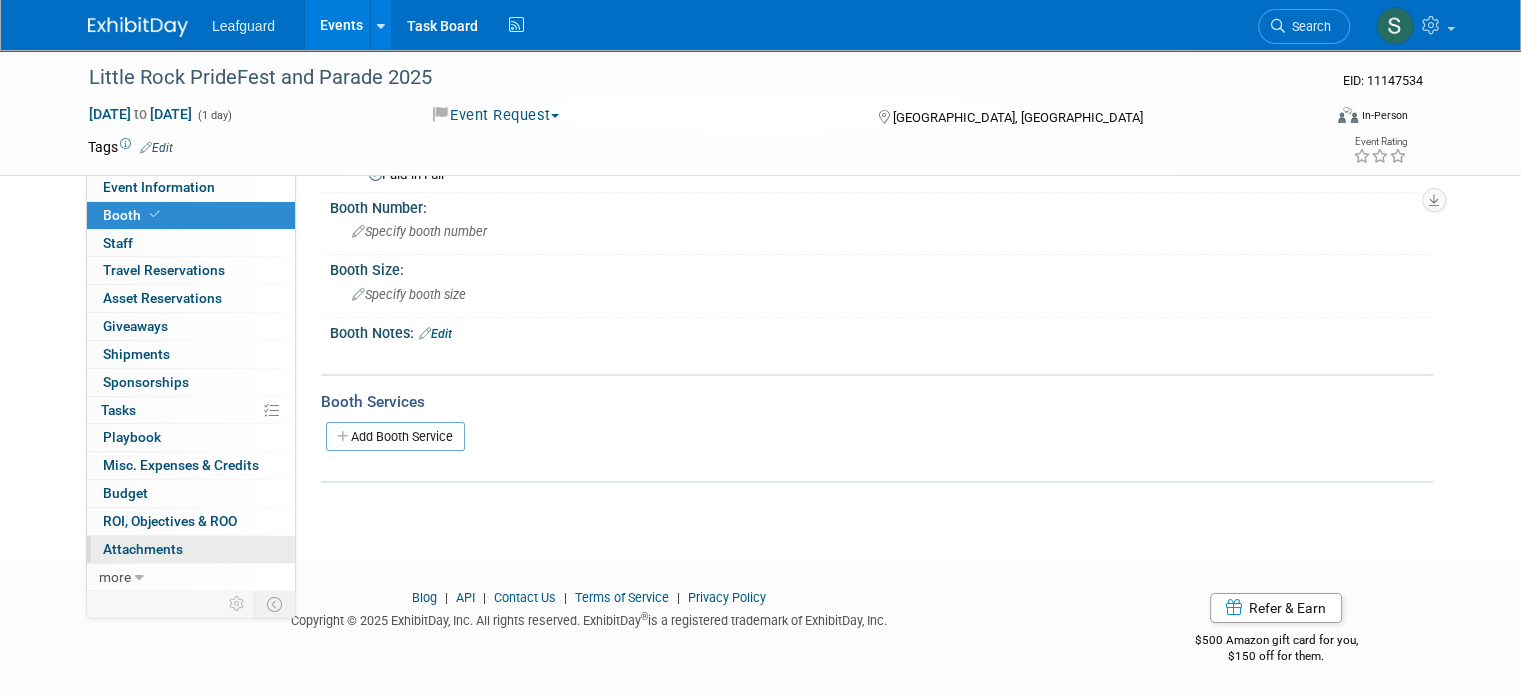 click on "0
Attachments 0" at bounding box center [191, 549] 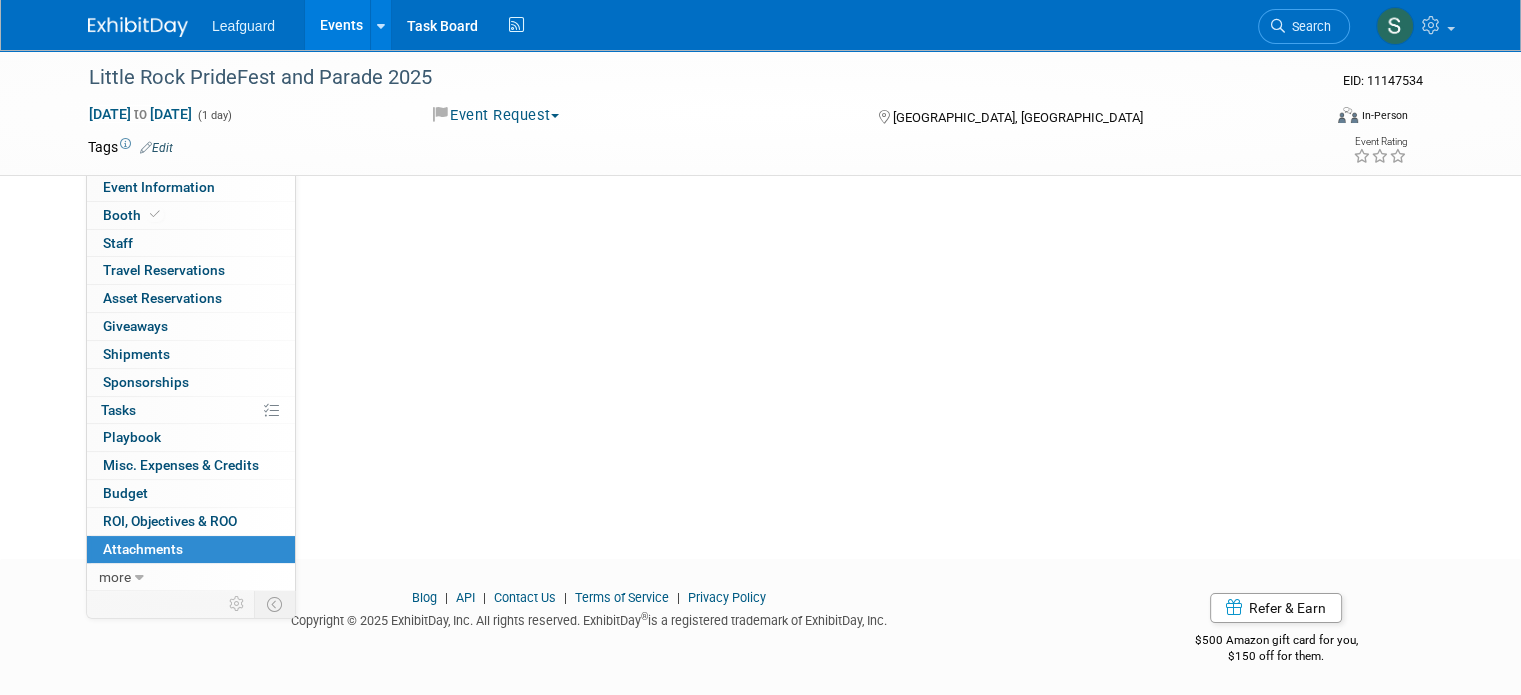 scroll, scrollTop: 0, scrollLeft: 0, axis: both 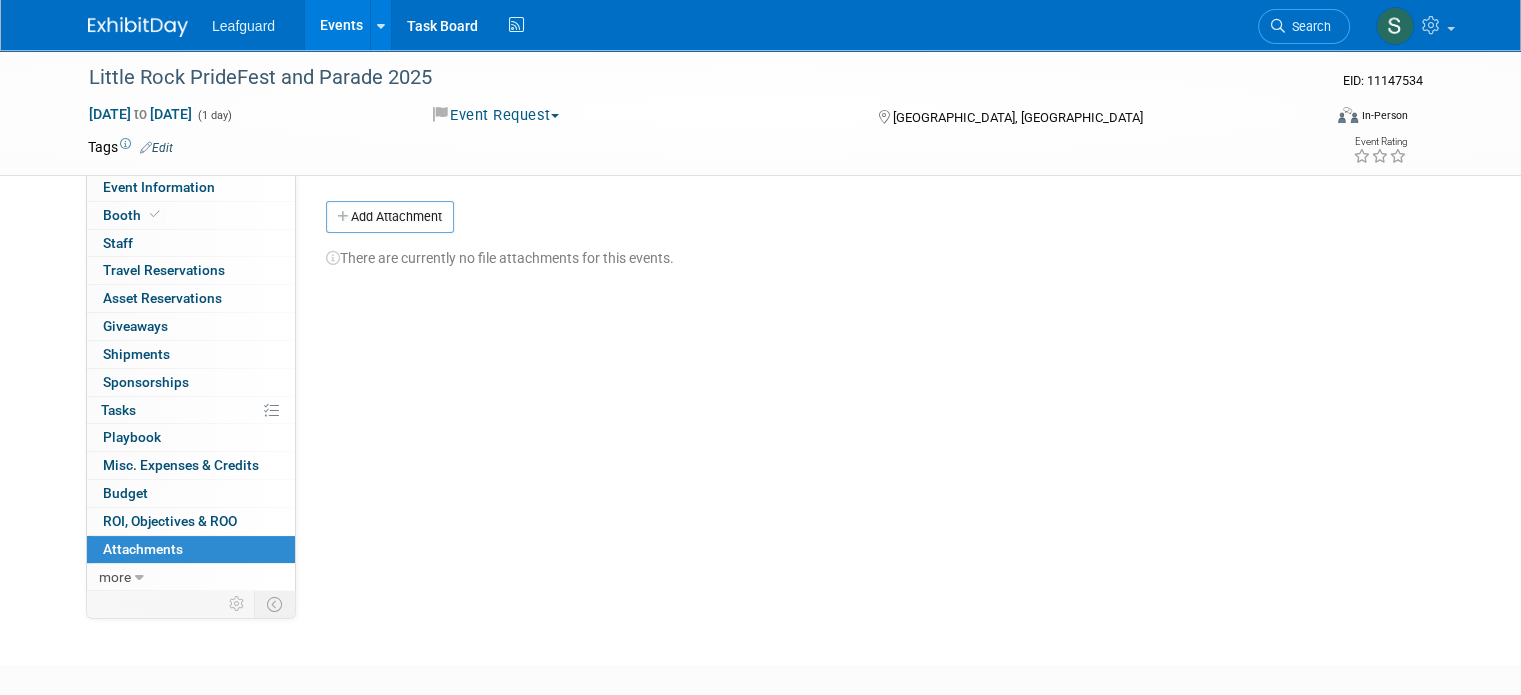 click on "There are currently no file attachments for this events." at bounding box center [872, 250] 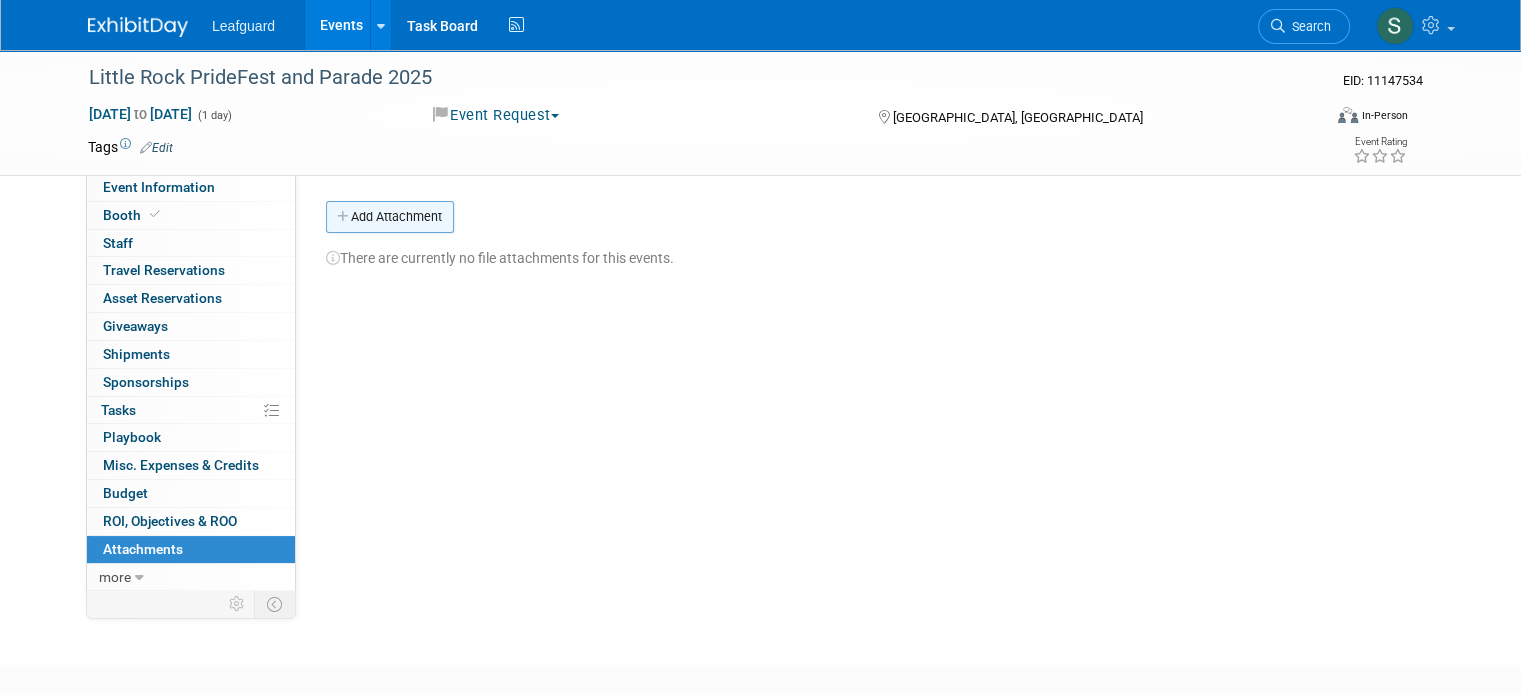 click on "Add Attachment" at bounding box center (390, 217) 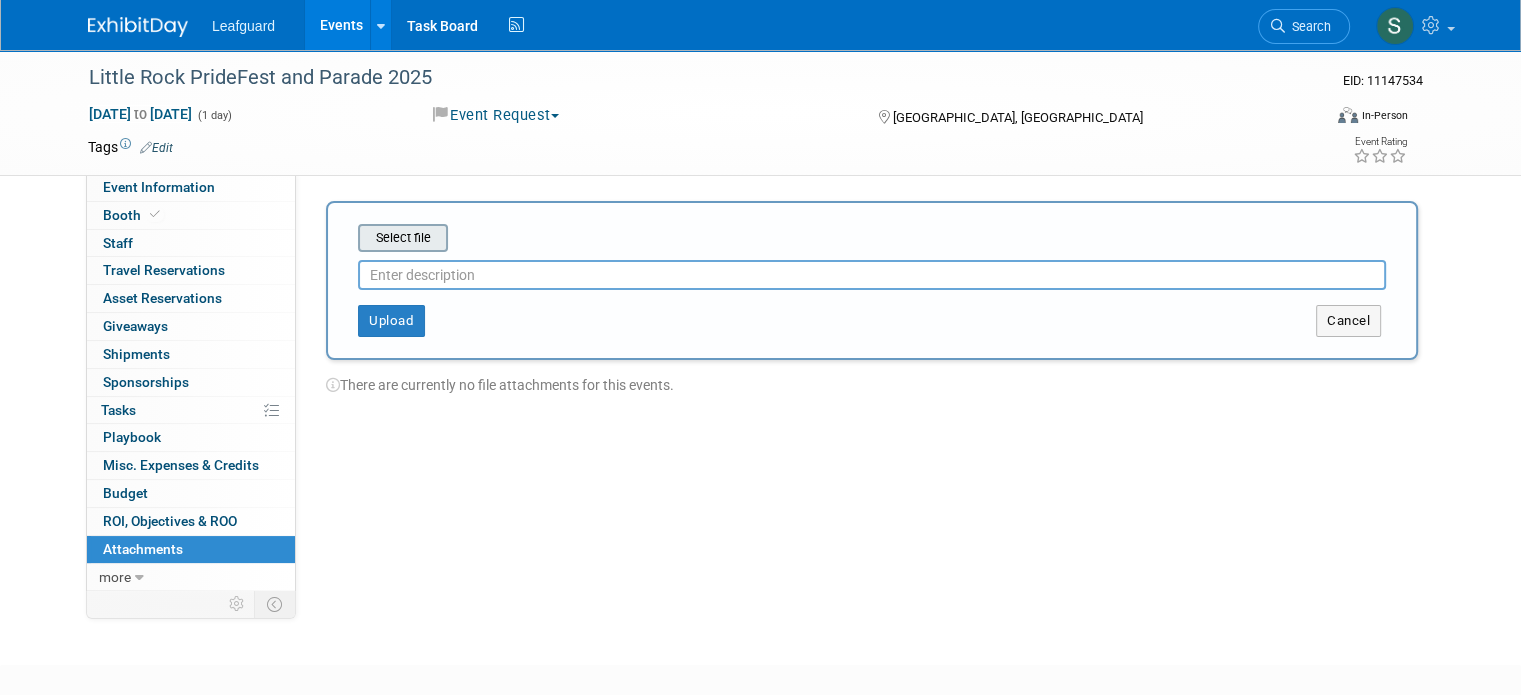 click at bounding box center [327, 238] 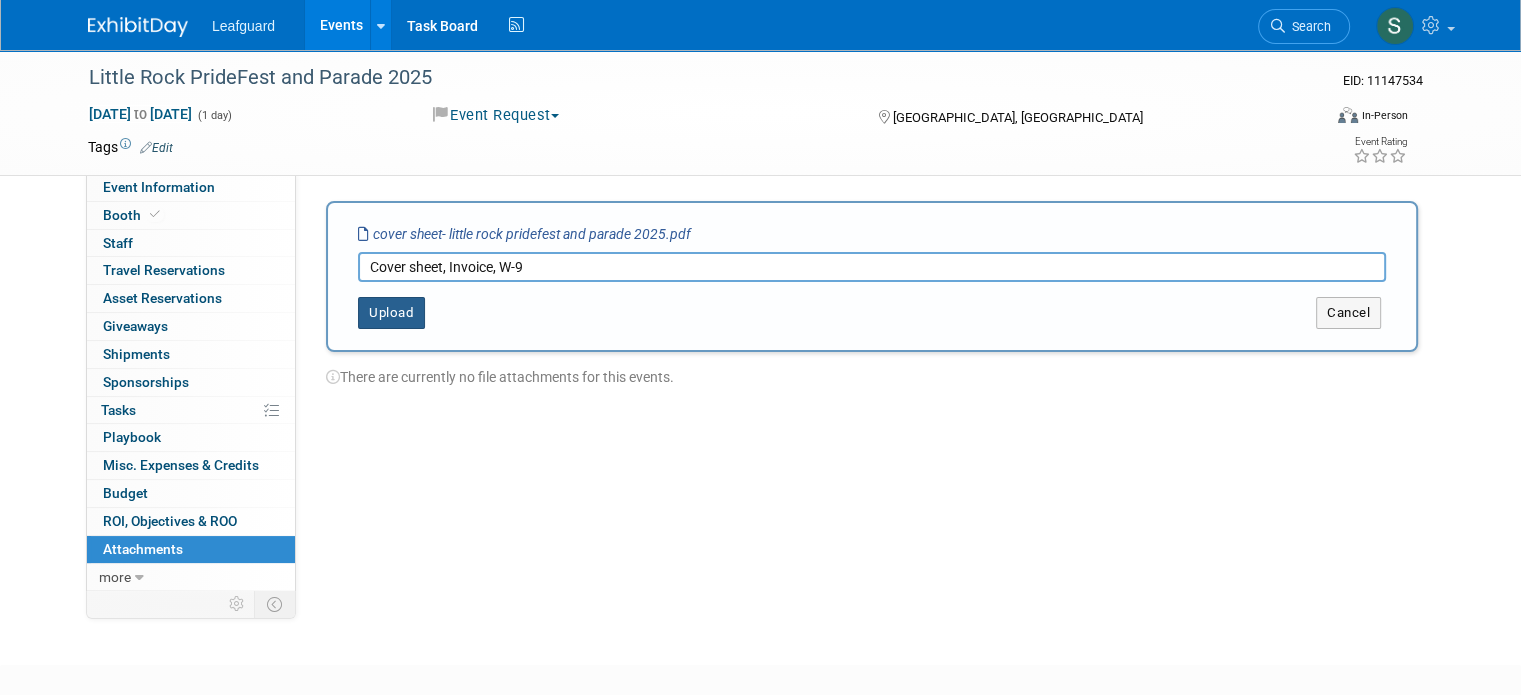 click on "Upload" at bounding box center [391, 313] 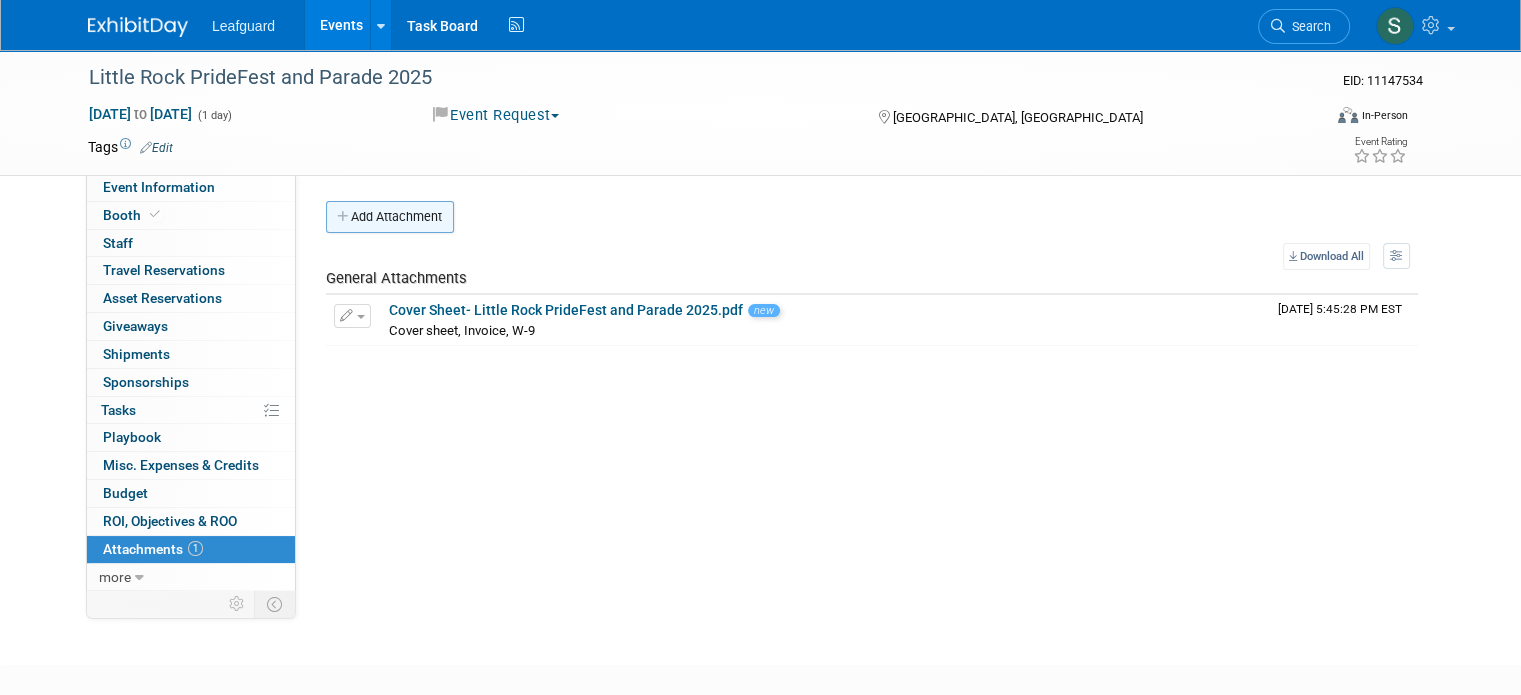 click on "Add Attachment" at bounding box center (390, 217) 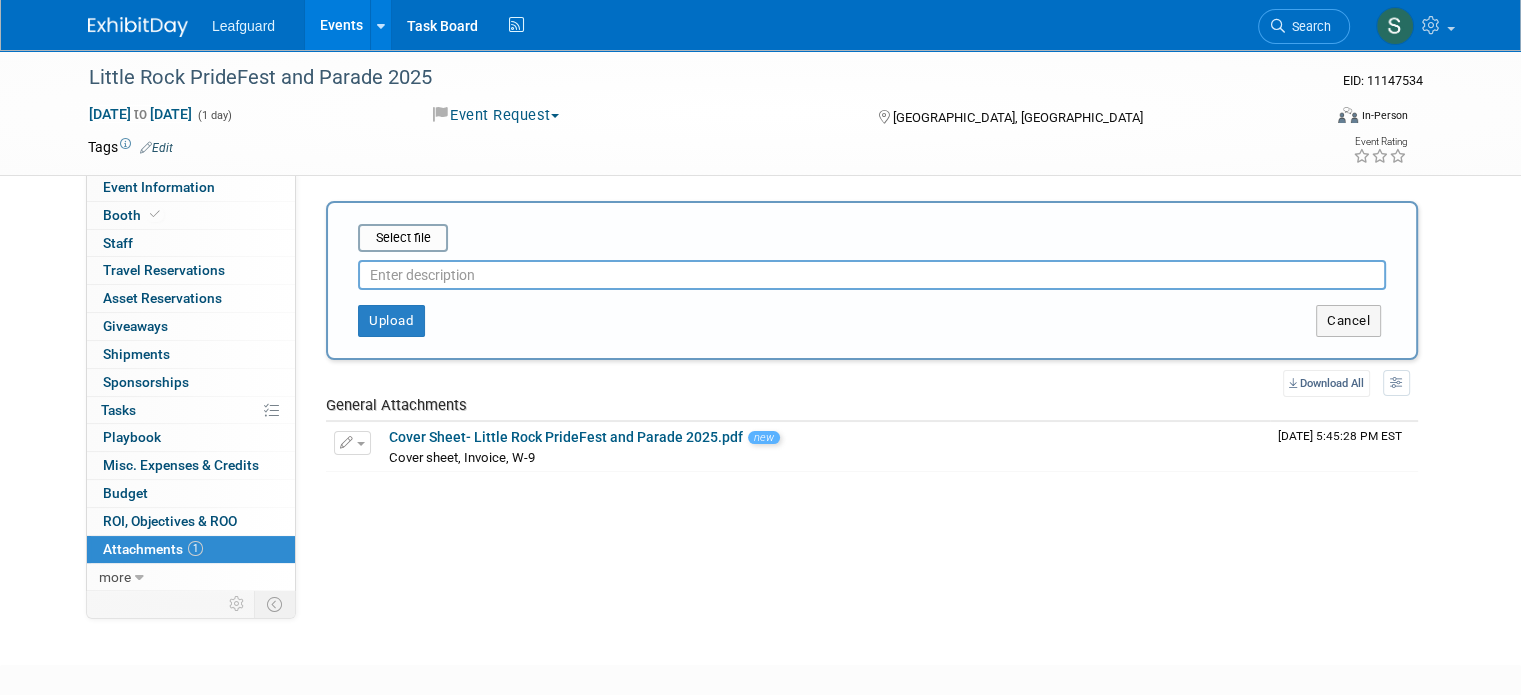 click at bounding box center (872, 275) 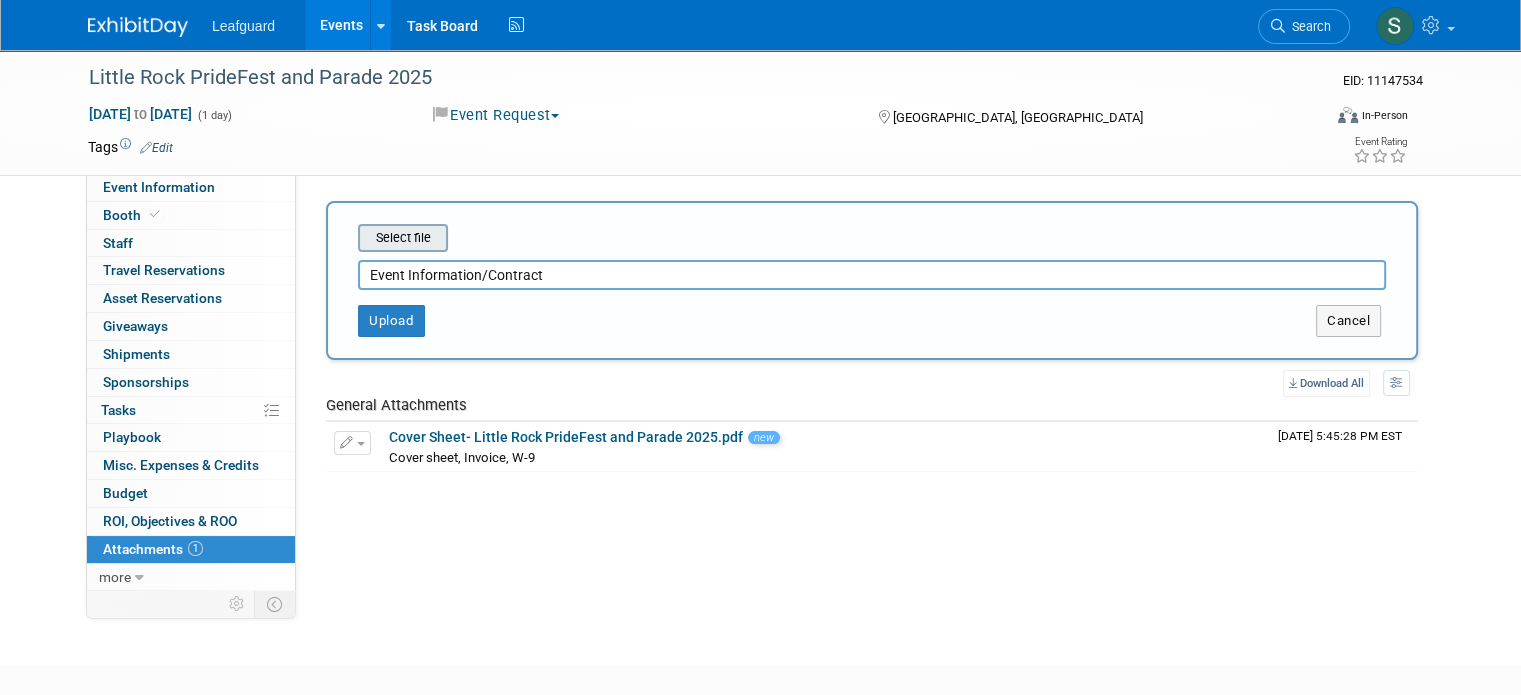 type on "Event Information/Contract" 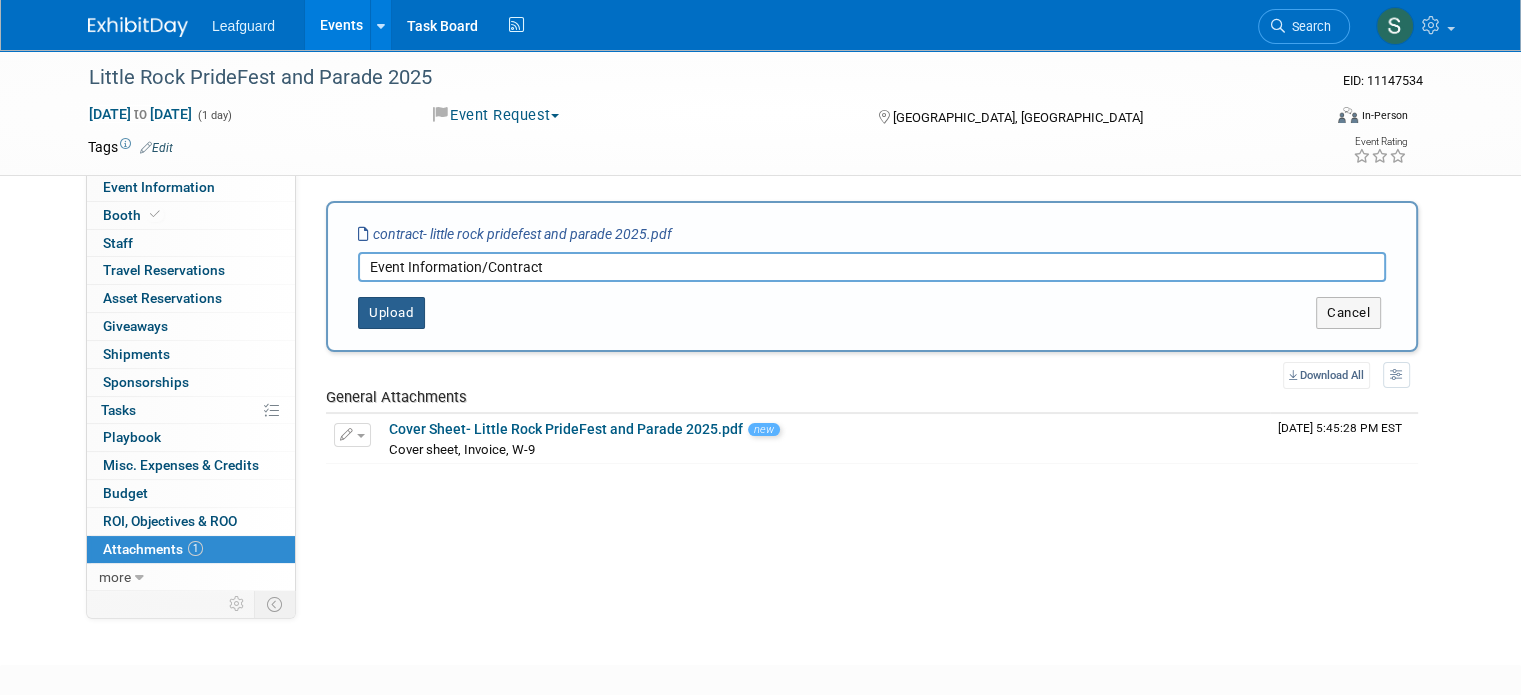 click on "Upload" at bounding box center [391, 313] 